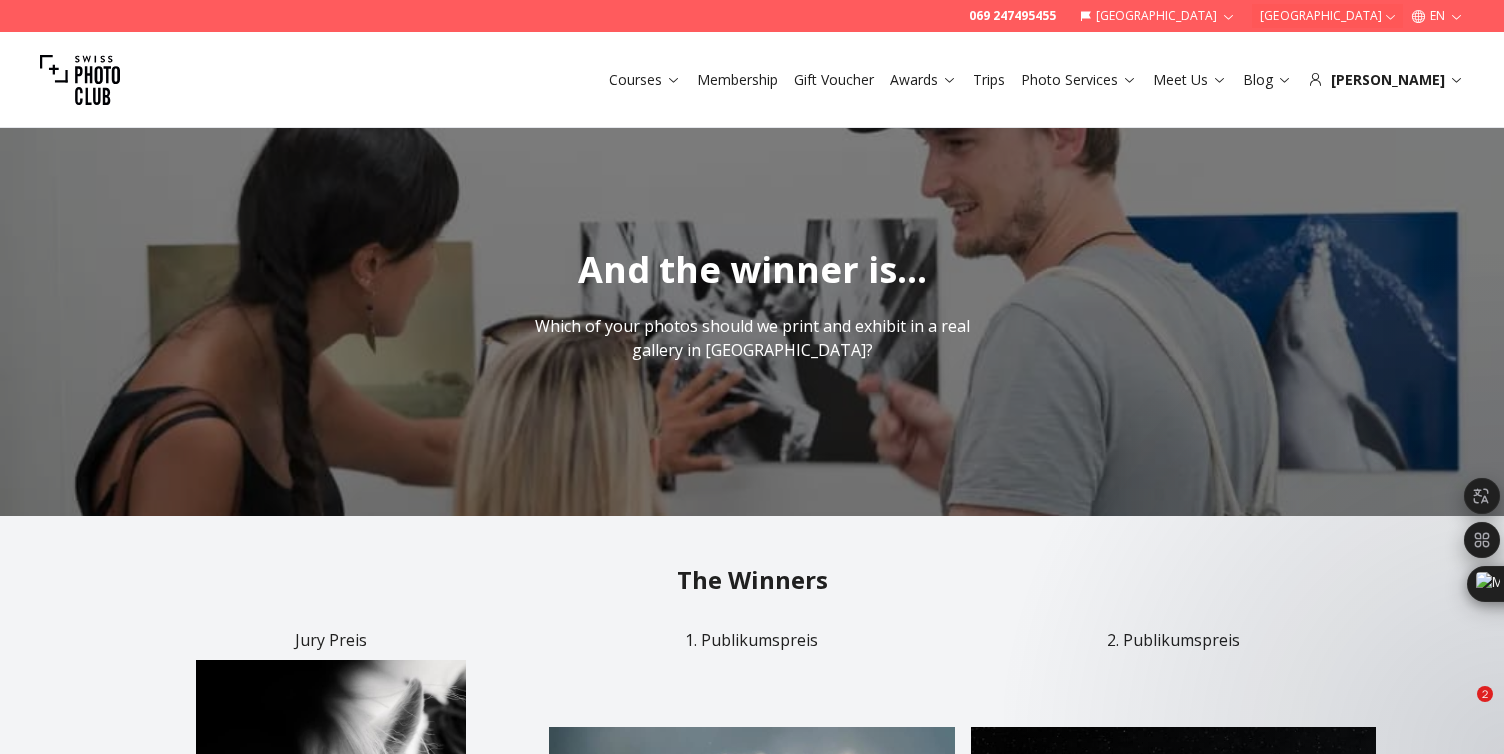 scroll, scrollTop: 0, scrollLeft: 0, axis: both 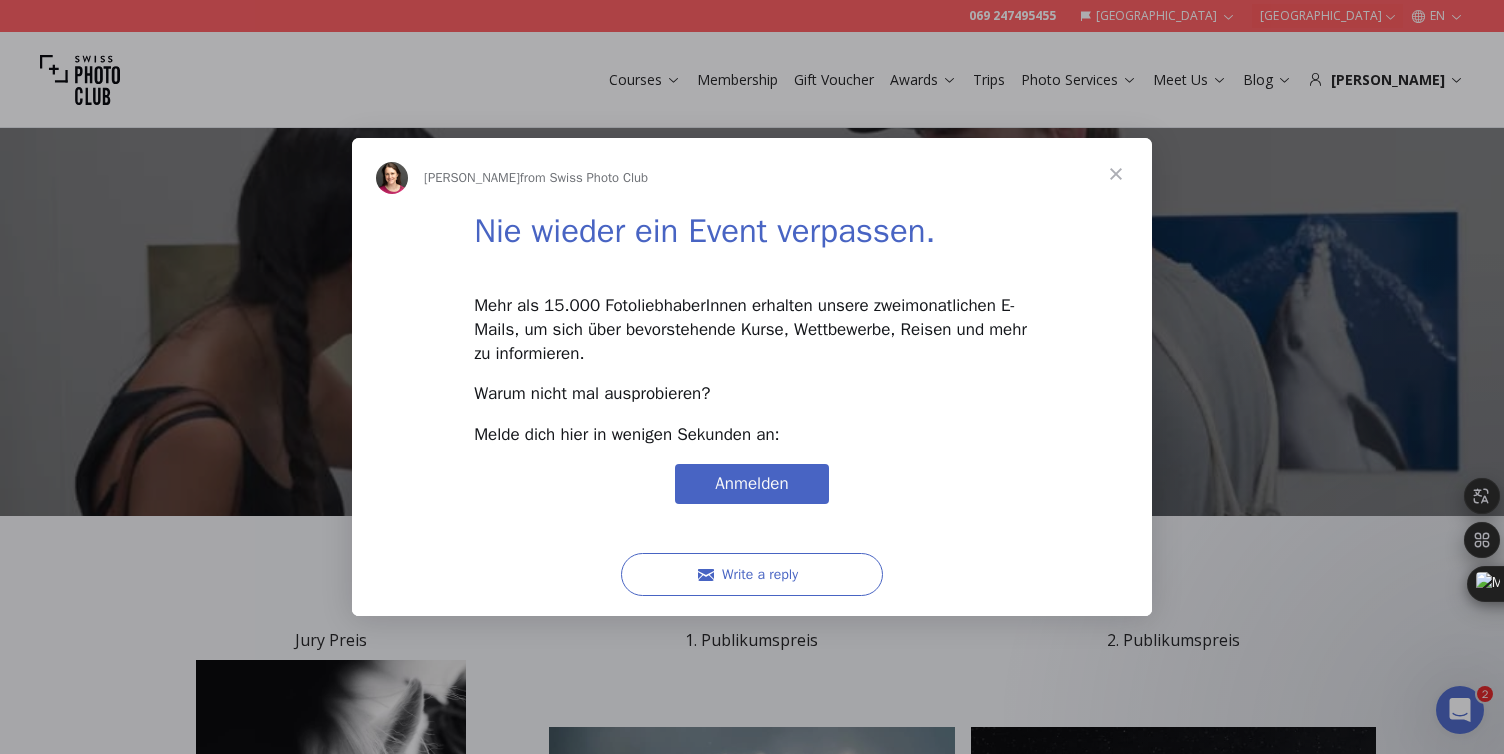 click at bounding box center [1116, 174] 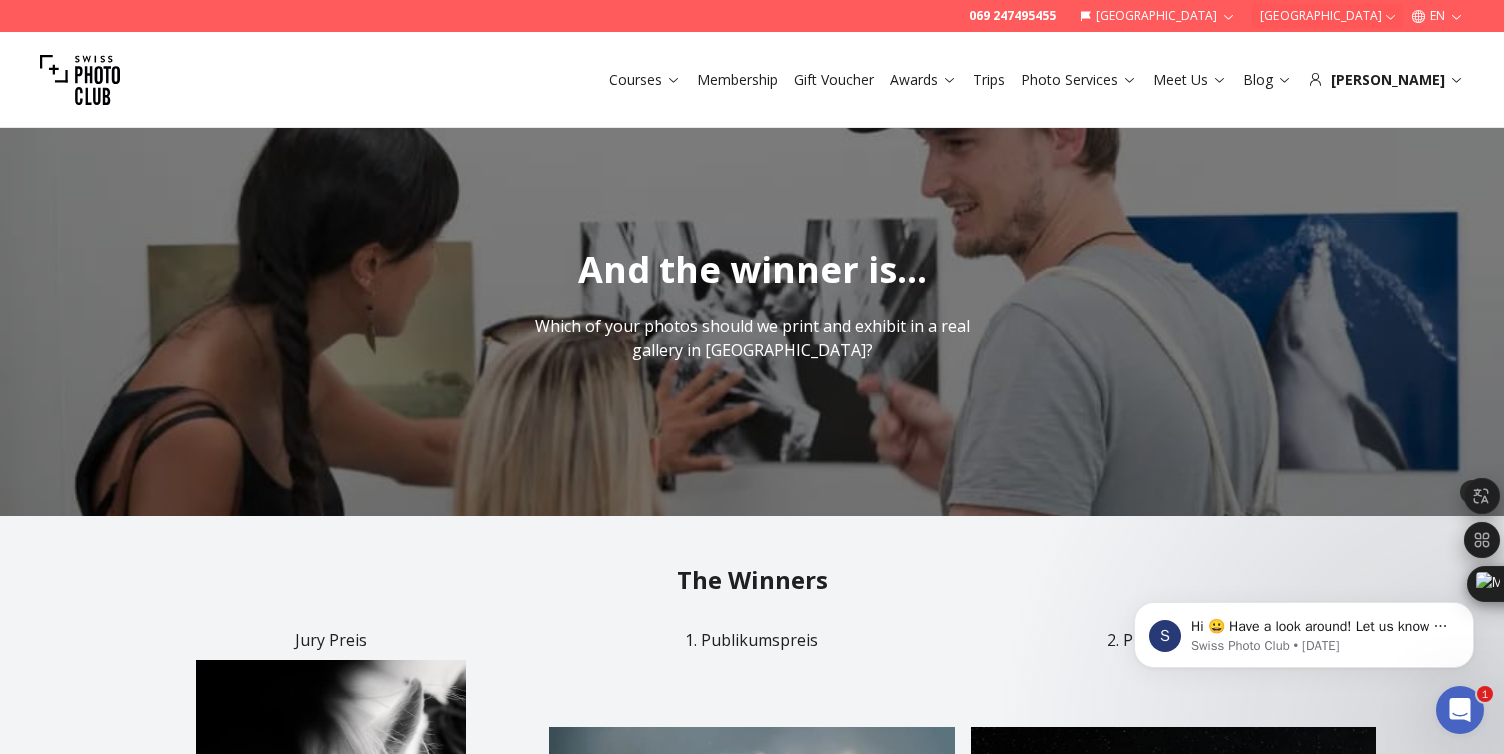 scroll, scrollTop: 0, scrollLeft: 0, axis: both 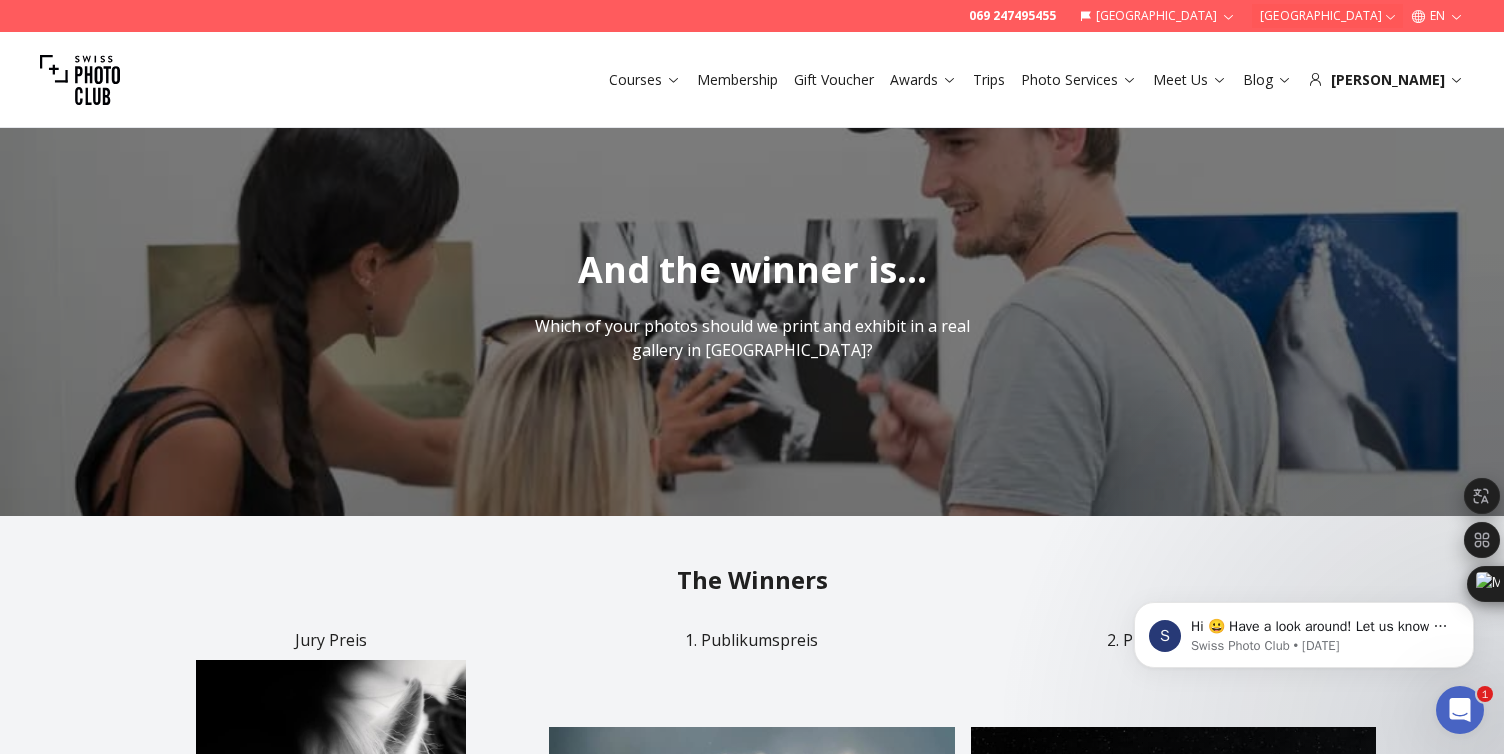 click on "Courses Membership Gift Voucher Awards Trips Photo Services Meet Us Blog   [PERSON_NAME]" at bounding box center (752, 80) 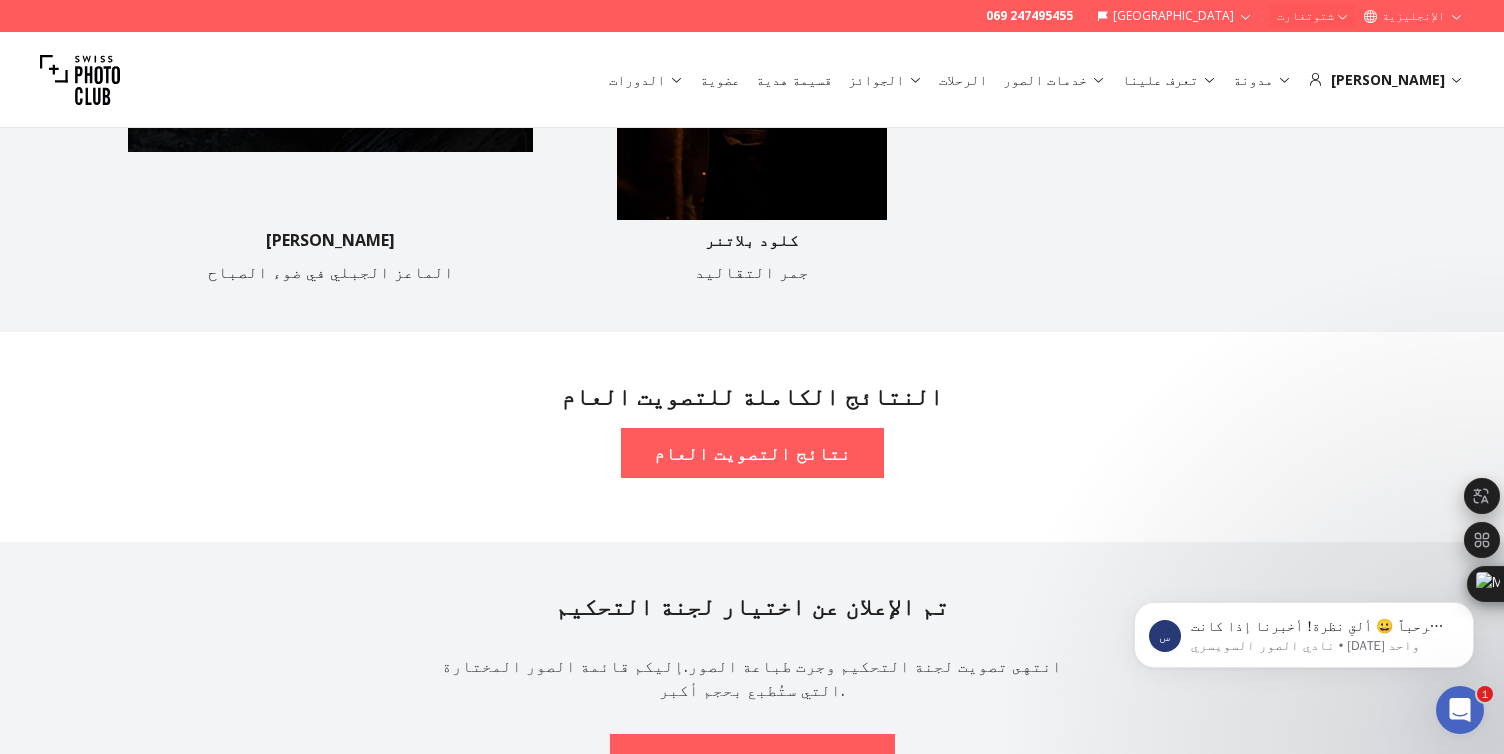 scroll, scrollTop: 1440, scrollLeft: 0, axis: vertical 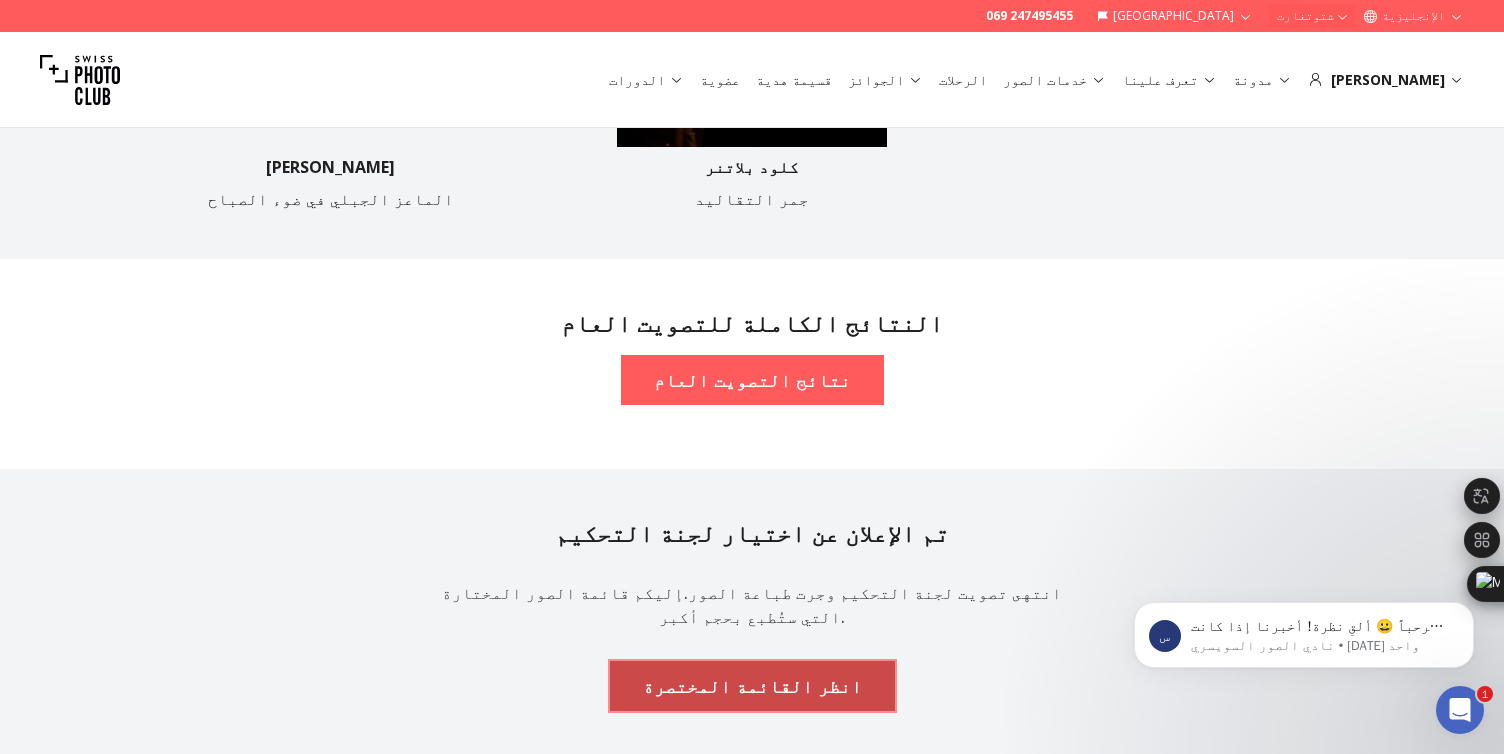 click on "انظر القائمة المختصرة" at bounding box center [752, 686] 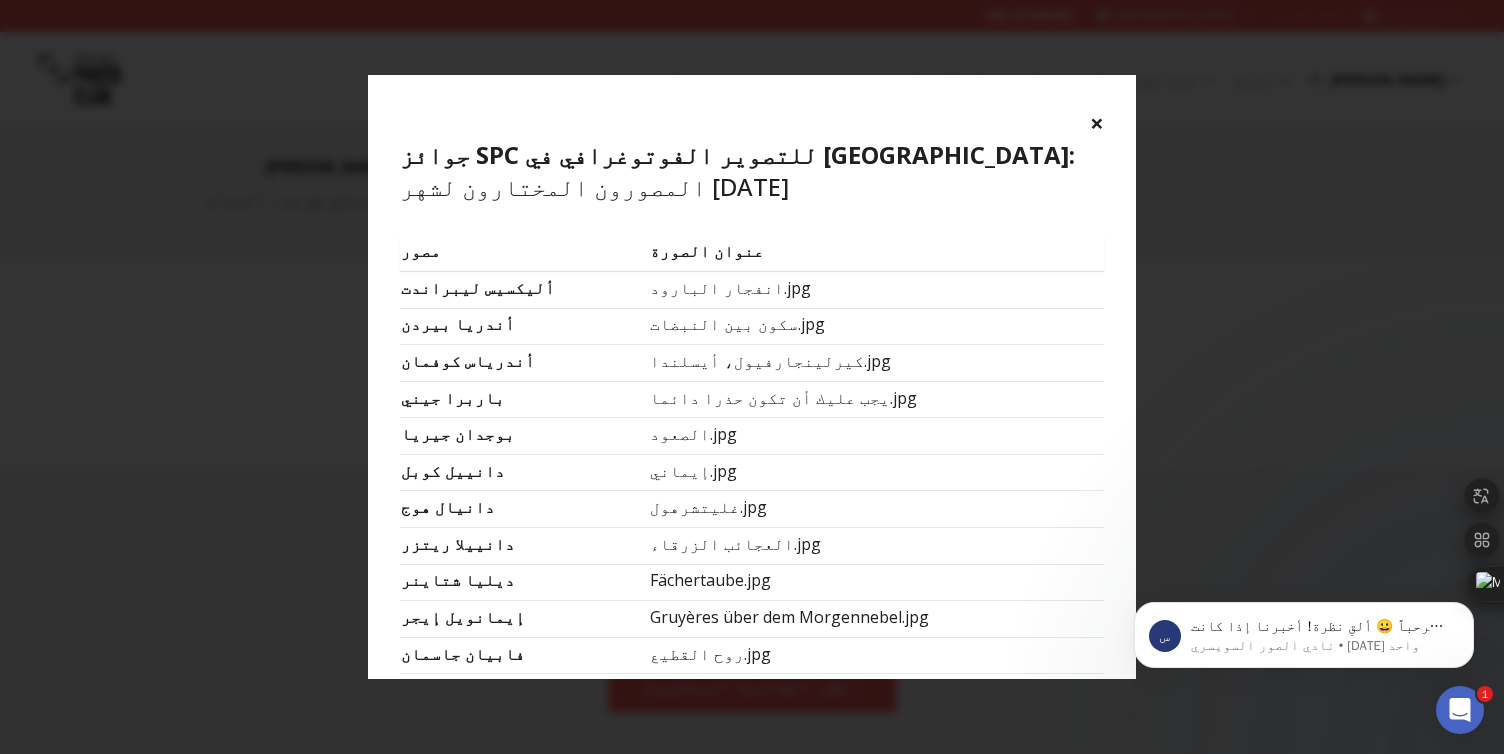 type 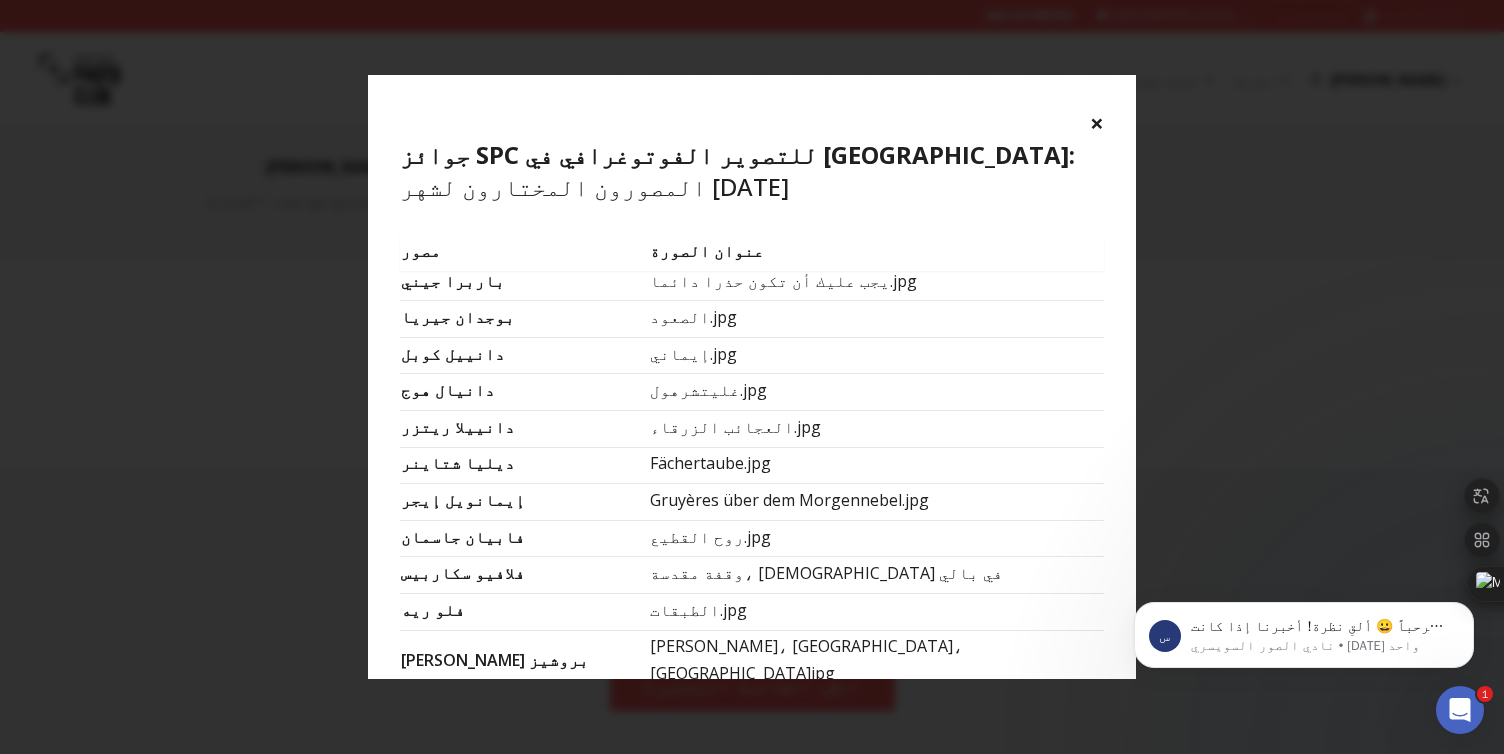scroll, scrollTop: 0, scrollLeft: 0, axis: both 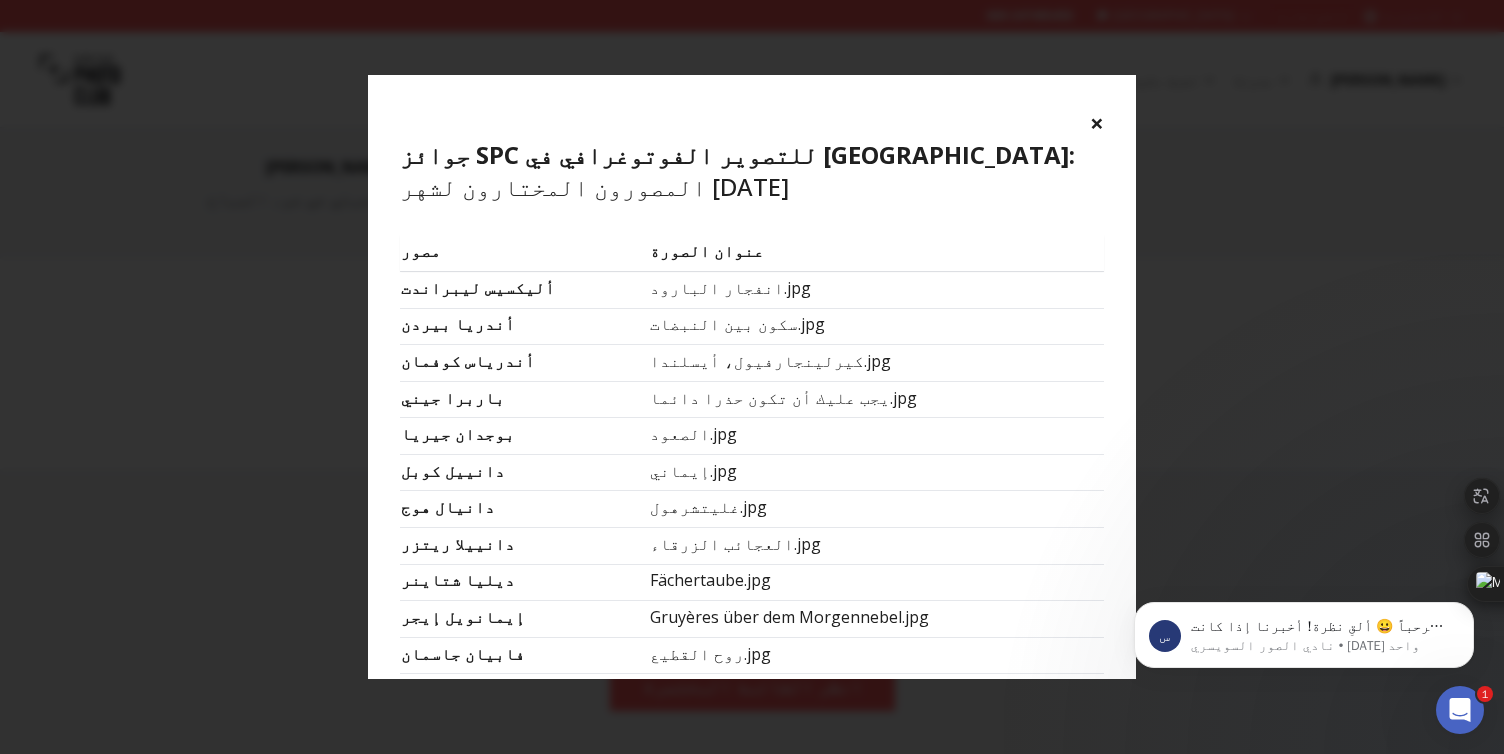 drag, startPoint x: 911, startPoint y: 401, endPoint x: 631, endPoint y: 224, distance: 331.2537 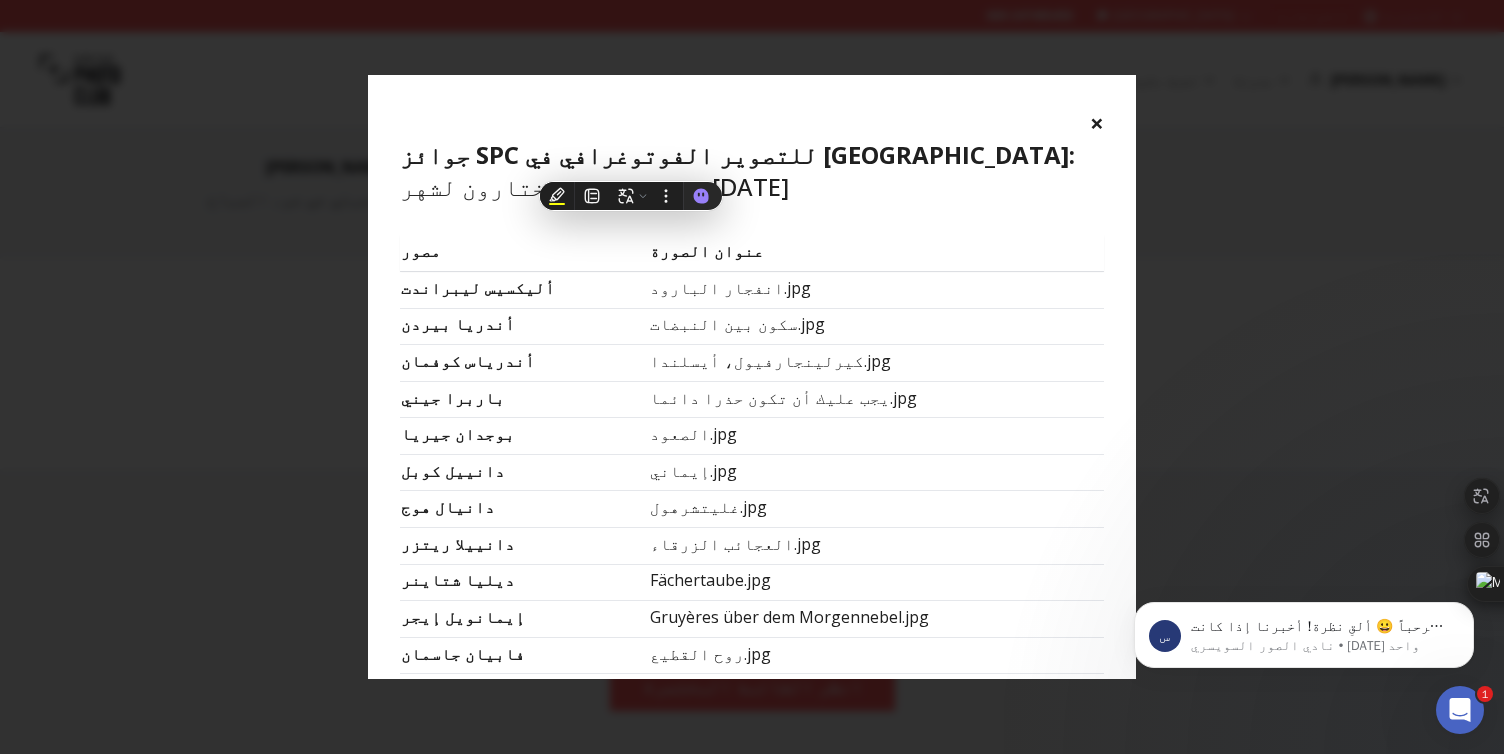 click on "× جوائز SPC للتصوير الفوتوغرافي في [GEOGRAPHIC_DATA]:    المصورون المختارون لشهر [DATE]" at bounding box center (752, 155) 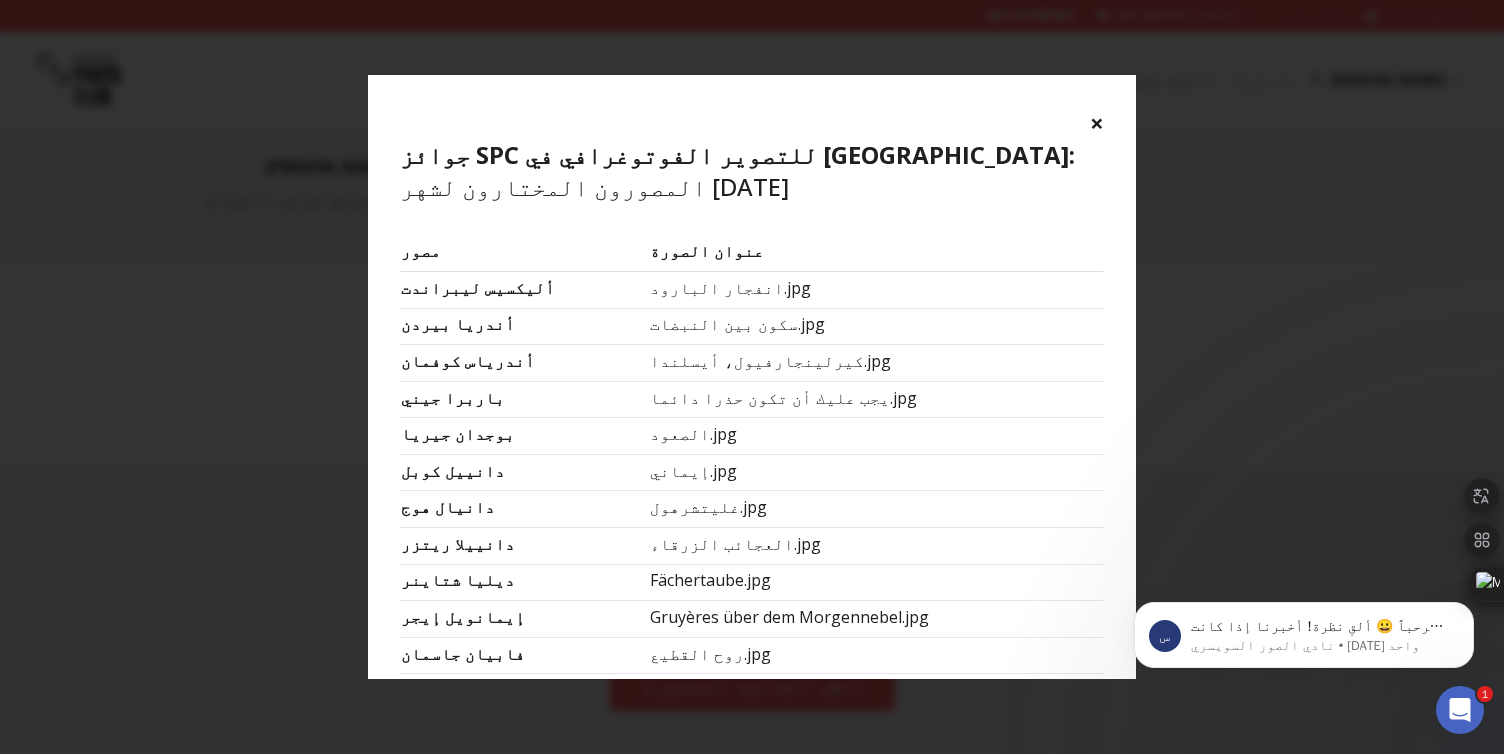 click on "×" at bounding box center (1097, 122) 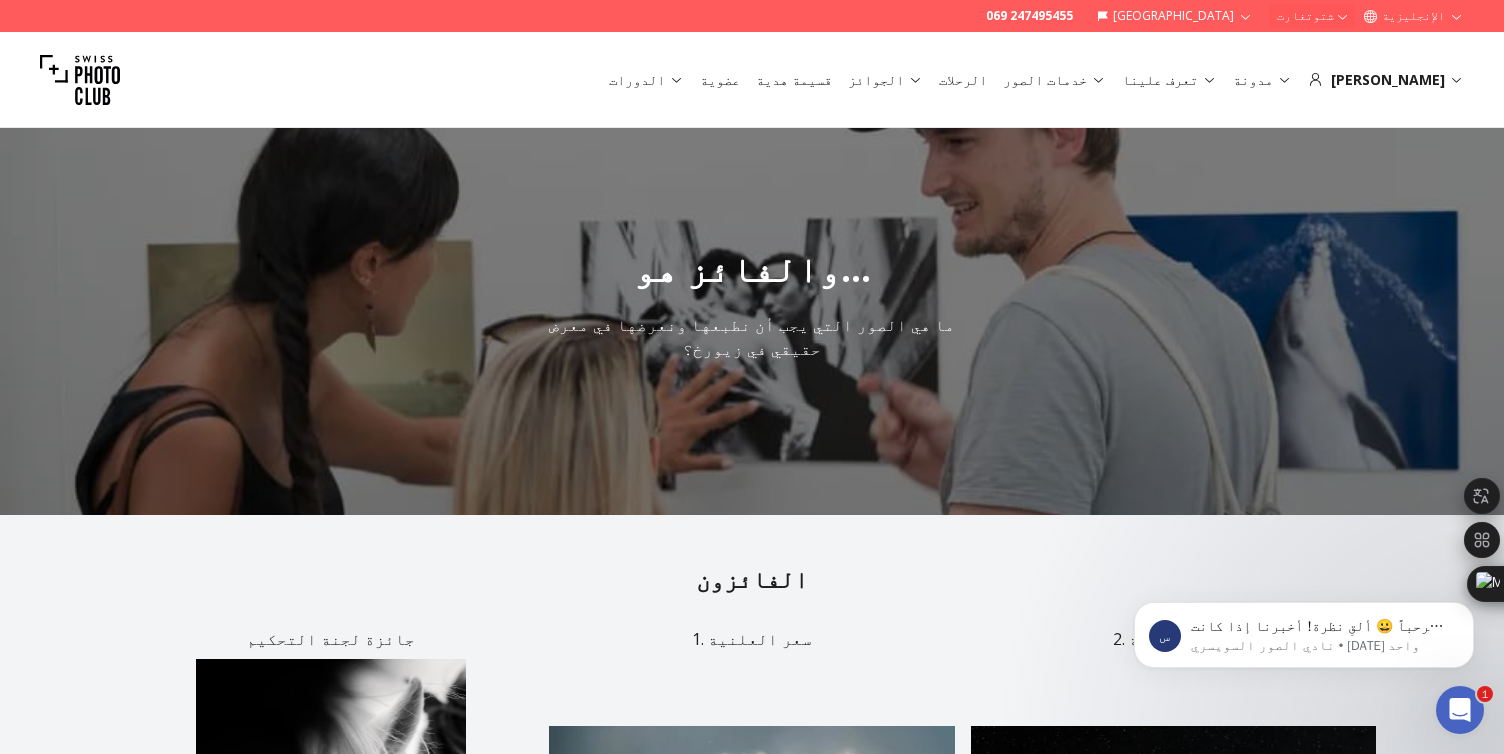 scroll, scrollTop: 0, scrollLeft: 0, axis: both 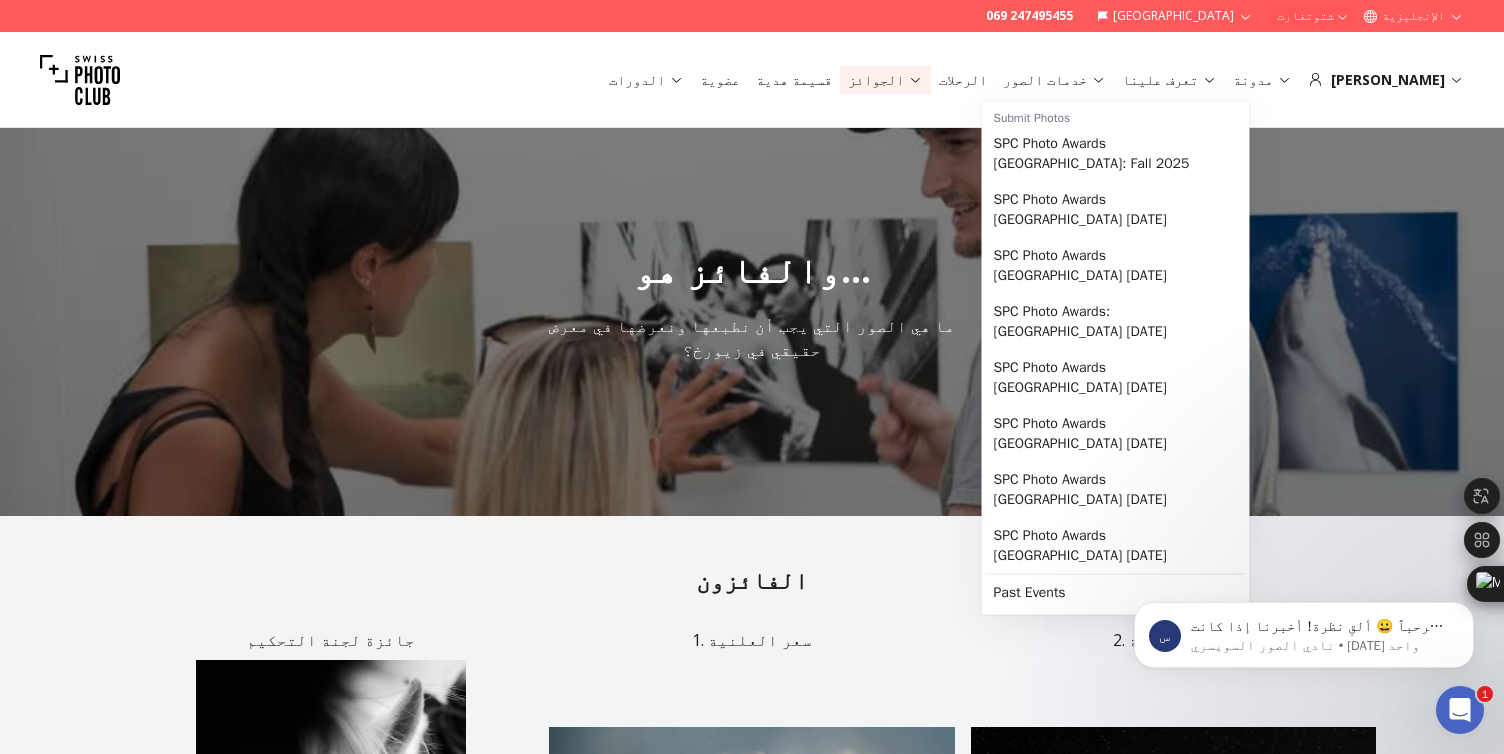 click on "الجوائز" at bounding box center [885, 80] 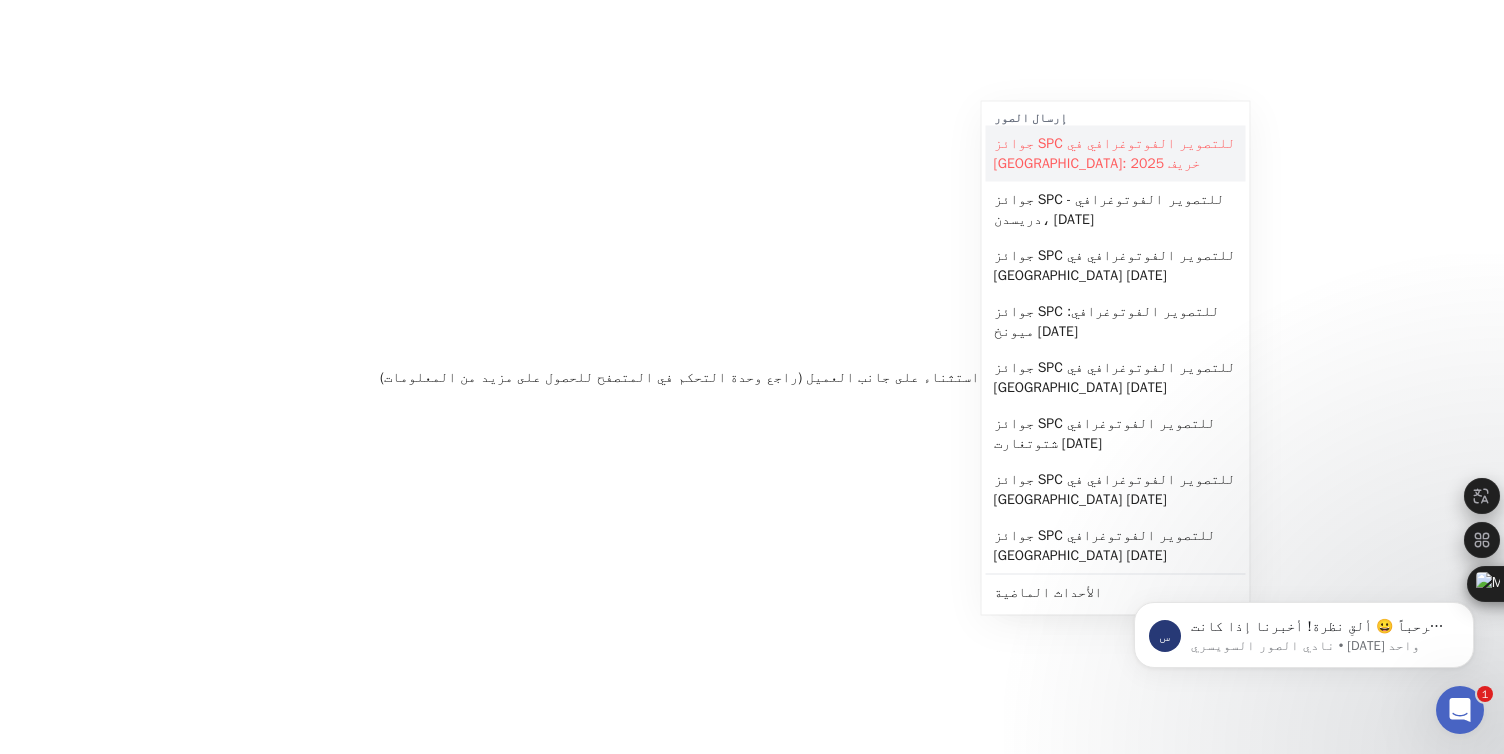 click on "جوائز SPC للتصوير الفوتوغرافي في [GEOGRAPHIC_DATA]: خريف 2025" at bounding box center (1116, 154) 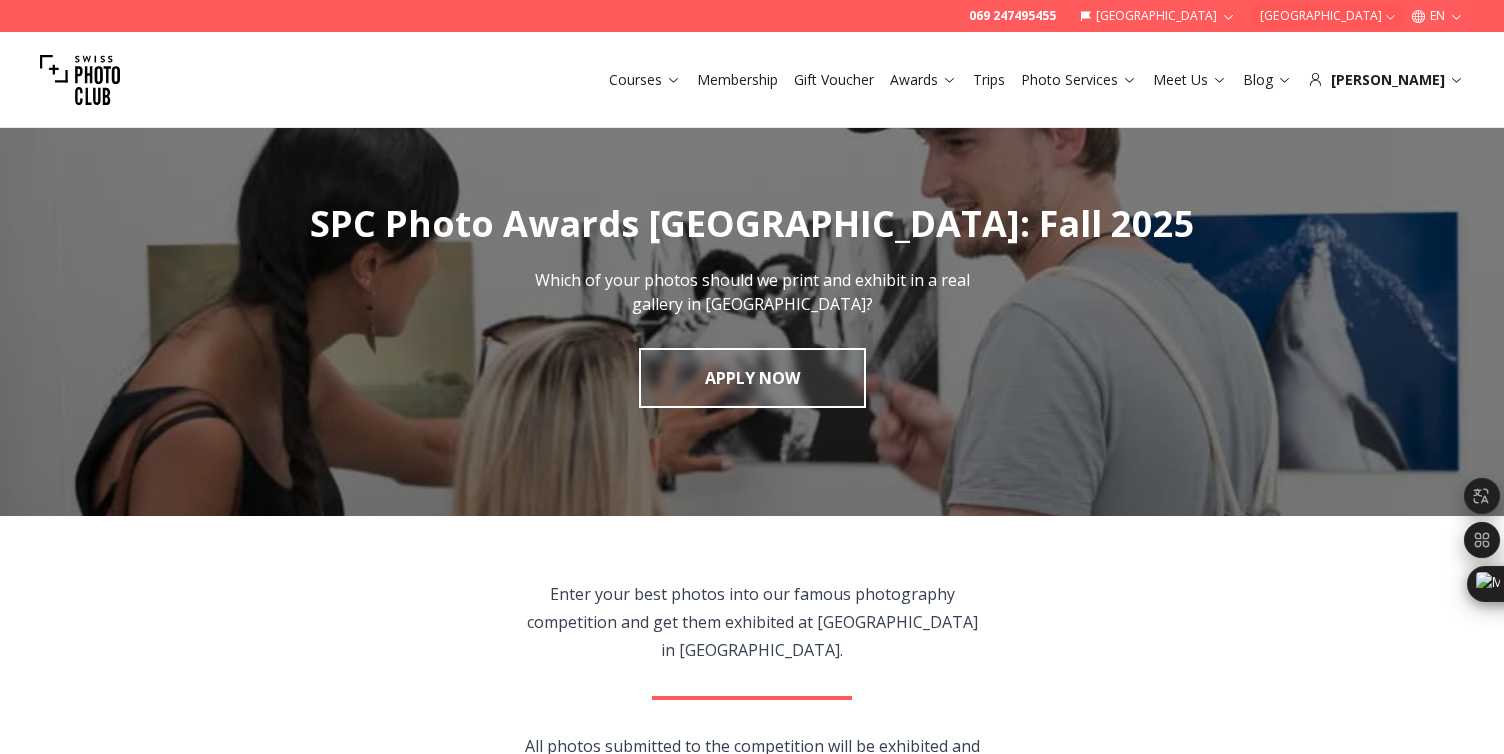 scroll, scrollTop: 0, scrollLeft: 0, axis: both 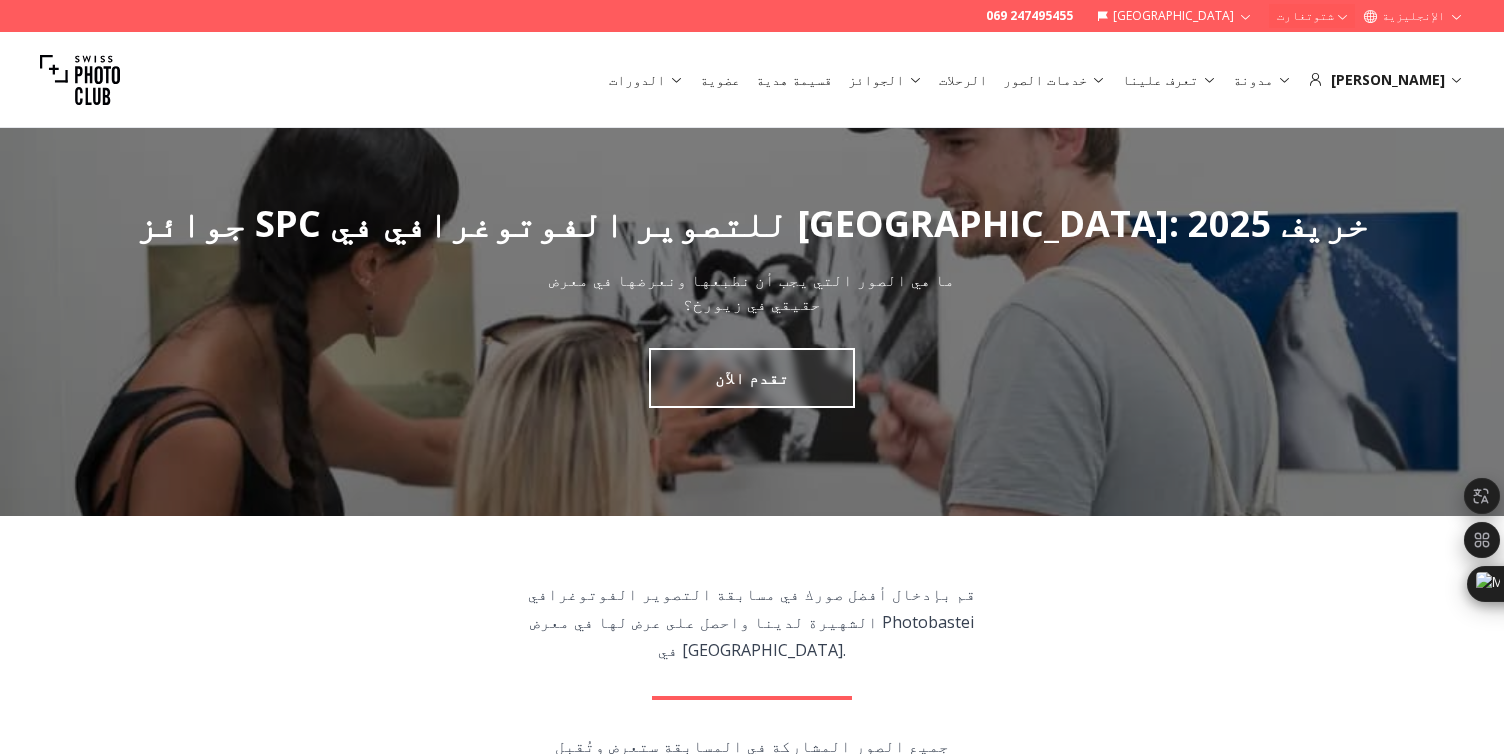 click on "قم بإدخال أفضل صورك في مسابقة التصوير الفوتوغرافي الشهيرة لدينا واحصل على عرض لها في معرض Photobastei في زيورخ. جميع الصور المشاركة في المسابقة ستعرض وتُقبل للتصويت. ستُطبع 50 صورة مختارة من لجنة التحكيم بحجم أكبر، بينما تُطبع جميع الصور الأخرى بحجم صغير. جوائز قيّمة للفائزين بتصويت الجمهور ولجنة التحكيم. من يمكنه الانضمام؟ هذه المسابقة التصويرية مفتوحة لجميع عشاق التصوير الفوتوغرافي، سواء كانوا هواة أو محترفين." at bounding box center [752, 798] 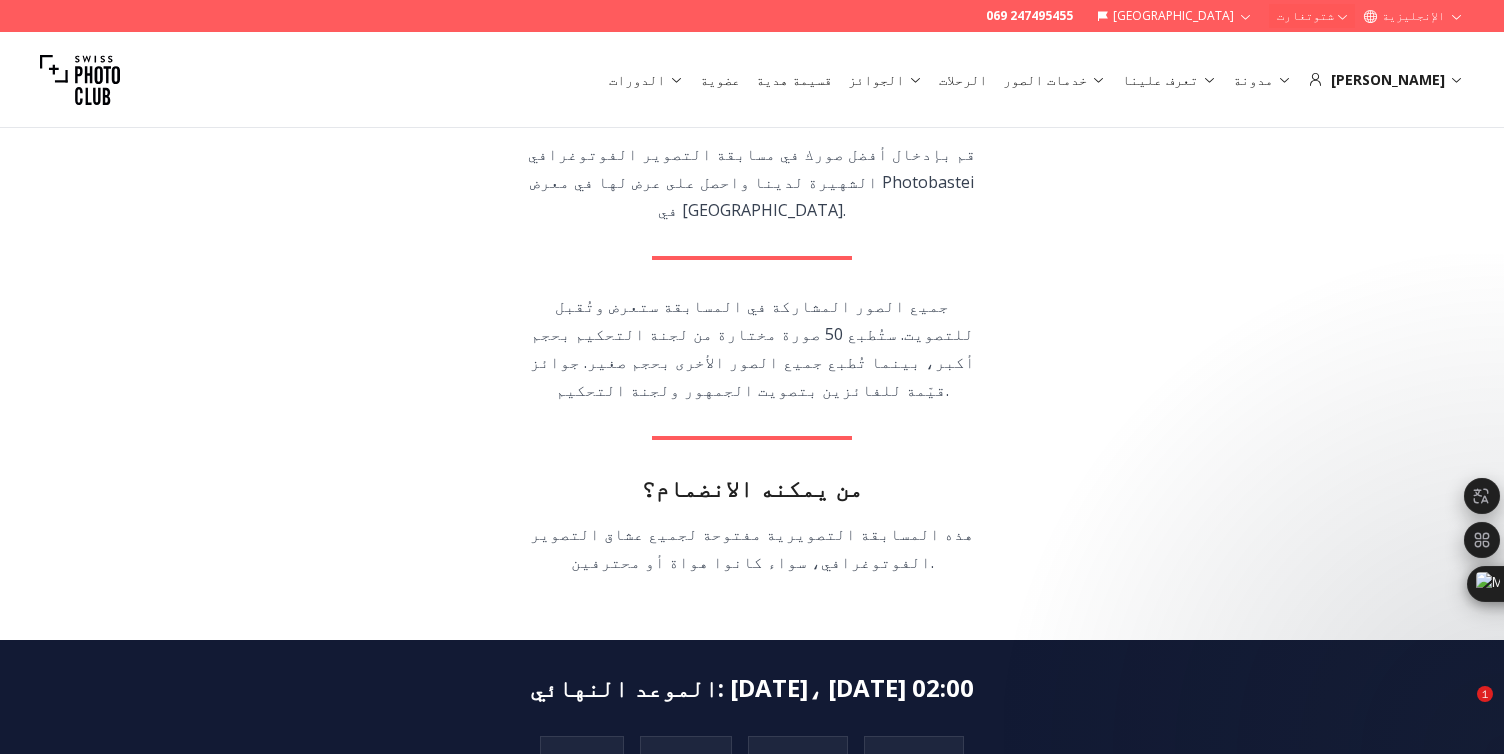 scroll, scrollTop: 467, scrollLeft: 0, axis: vertical 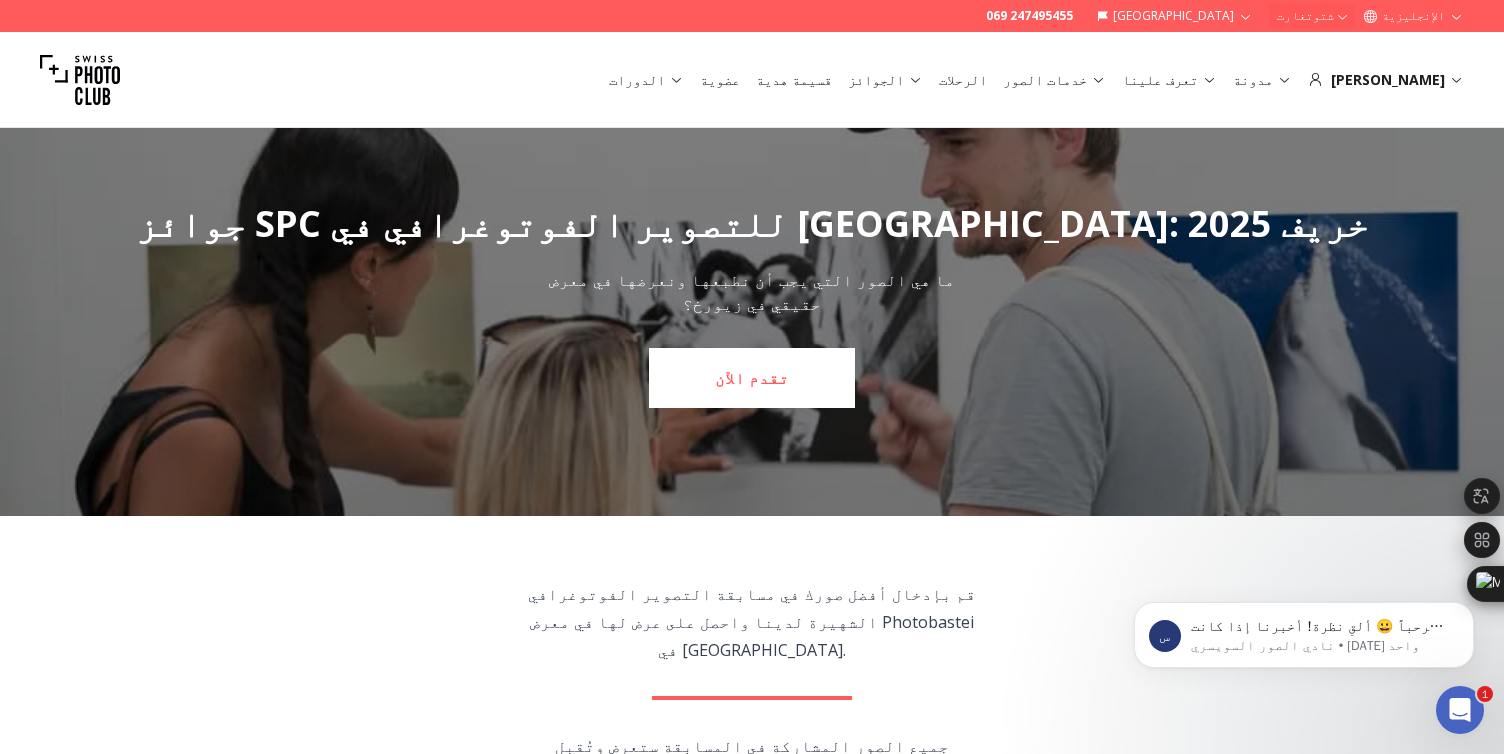 click on "تقدم الآن" at bounding box center [752, 378] 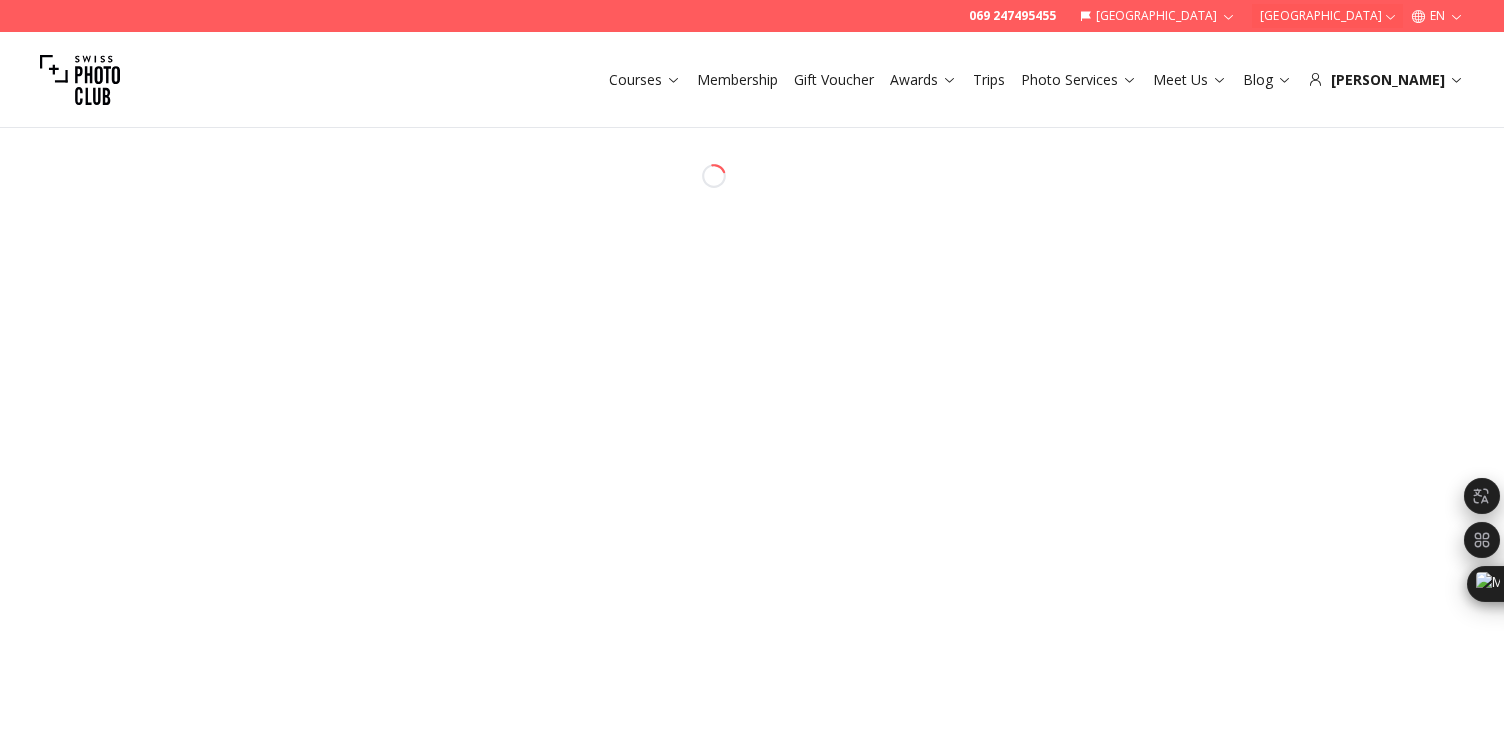 scroll, scrollTop: 0, scrollLeft: 0, axis: both 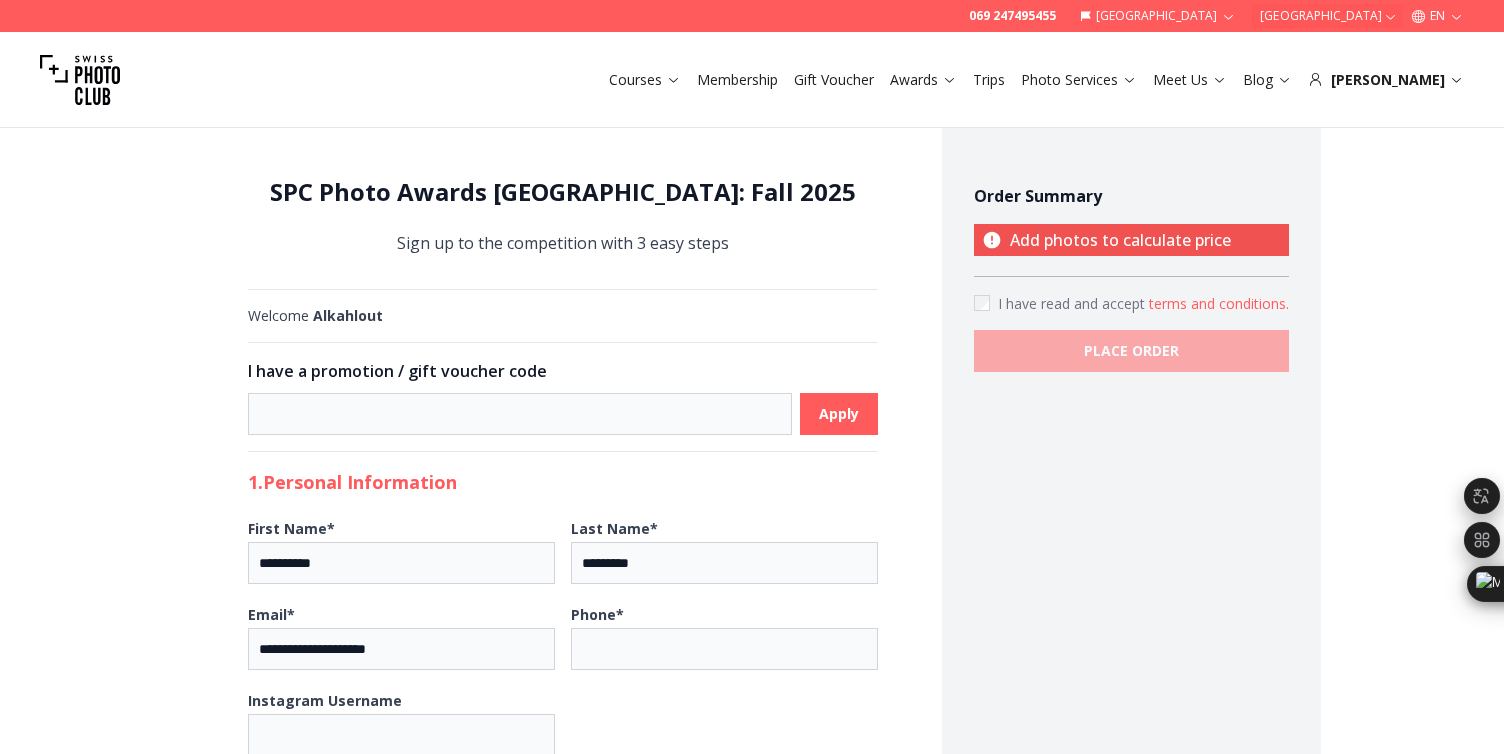 click on "**********" at bounding box center [563, 882] 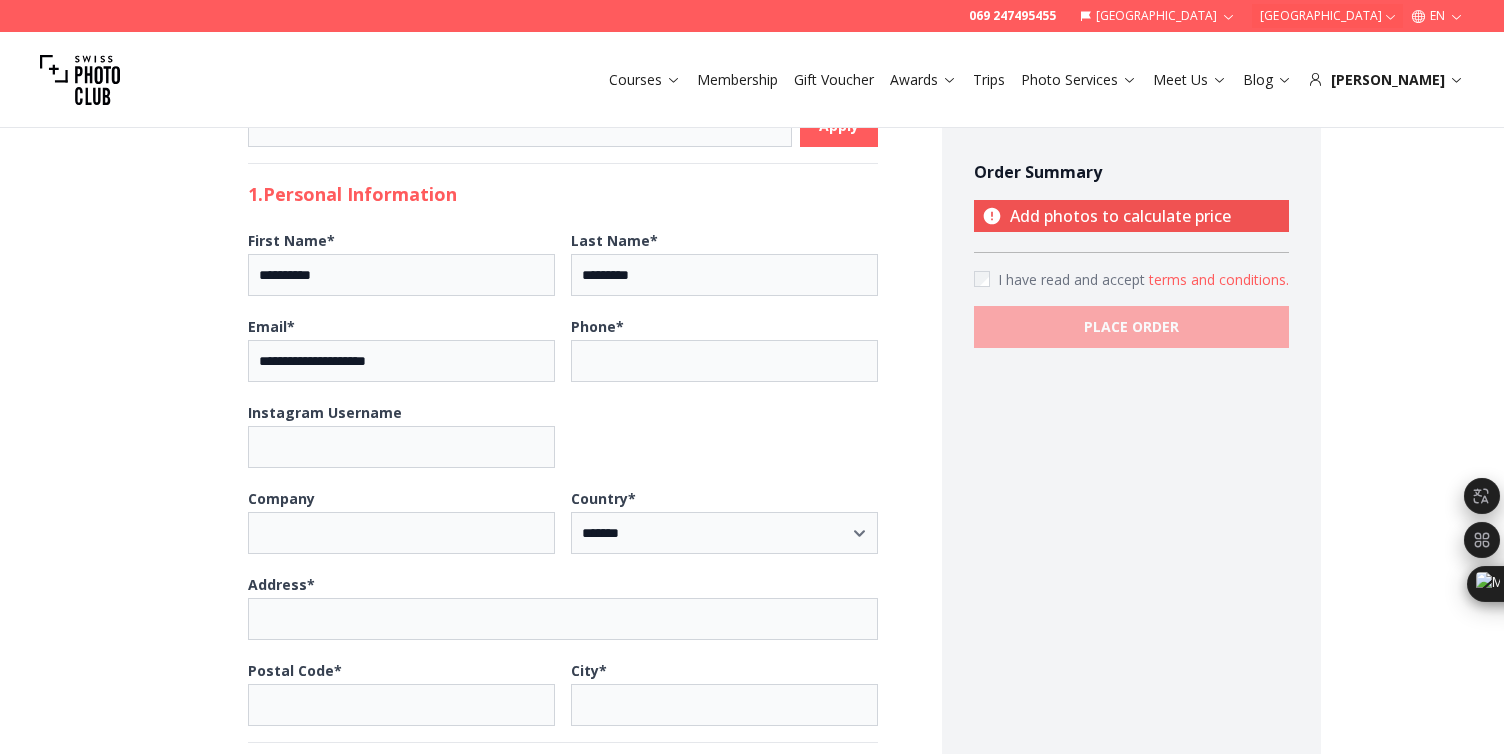 scroll, scrollTop: 320, scrollLeft: 0, axis: vertical 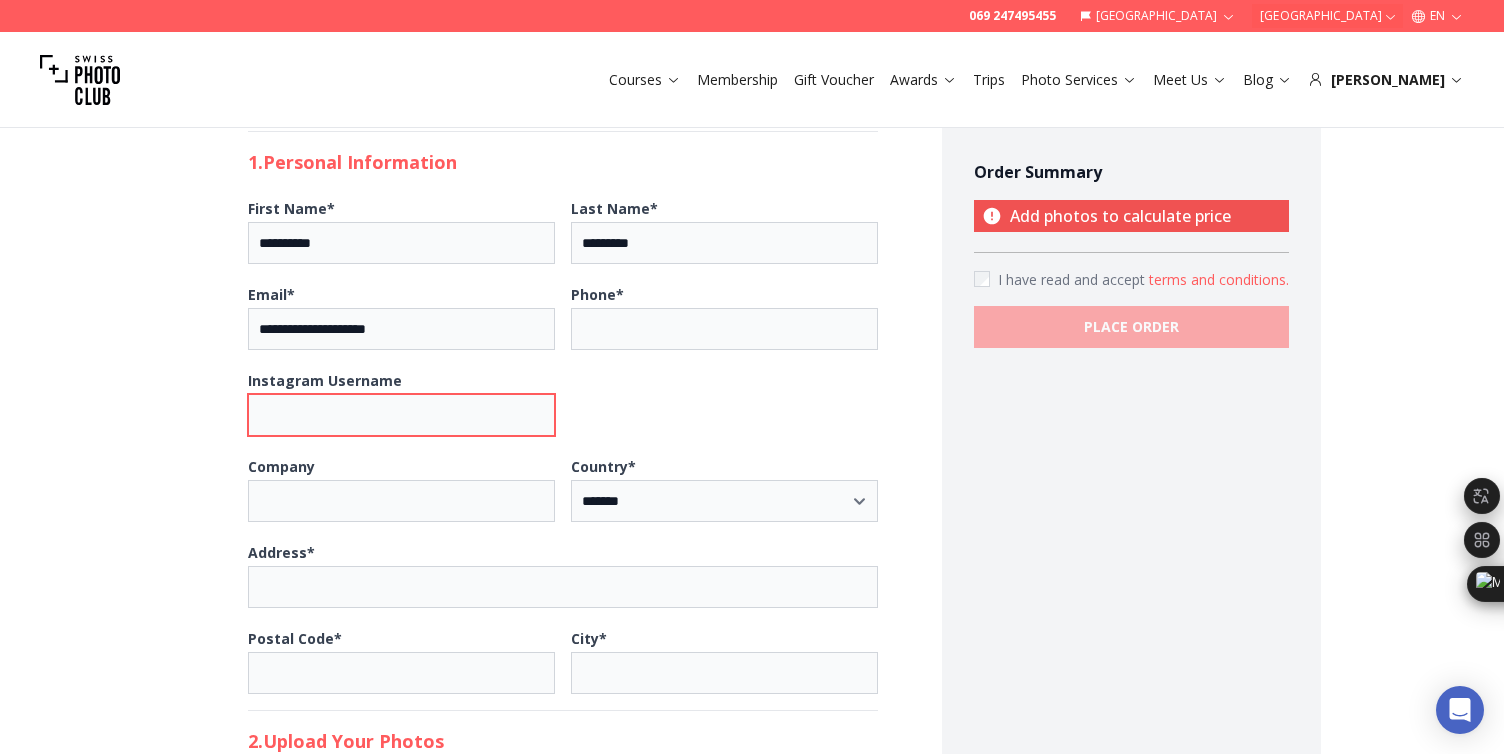 click on "Instagram Username" at bounding box center [401, 415] 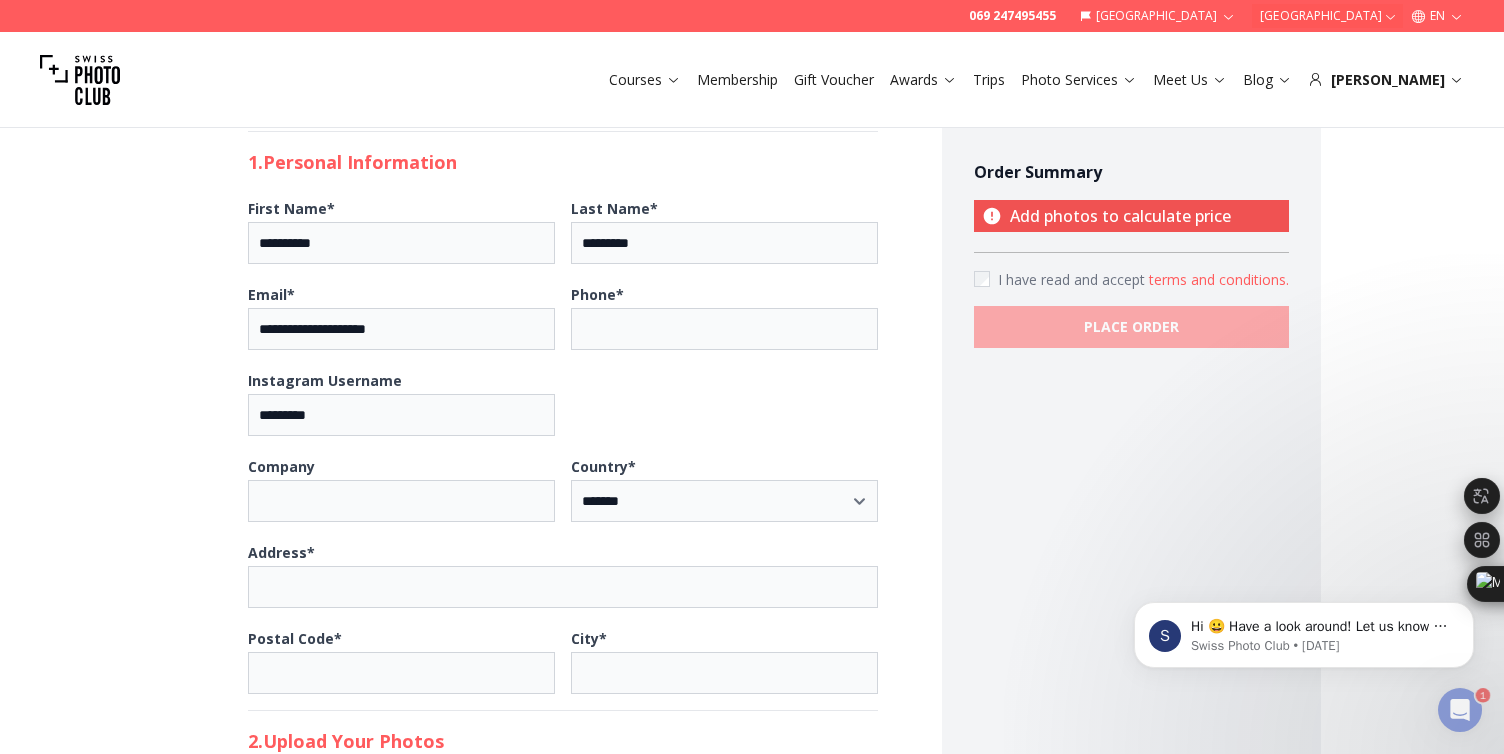 scroll, scrollTop: 0, scrollLeft: 0, axis: both 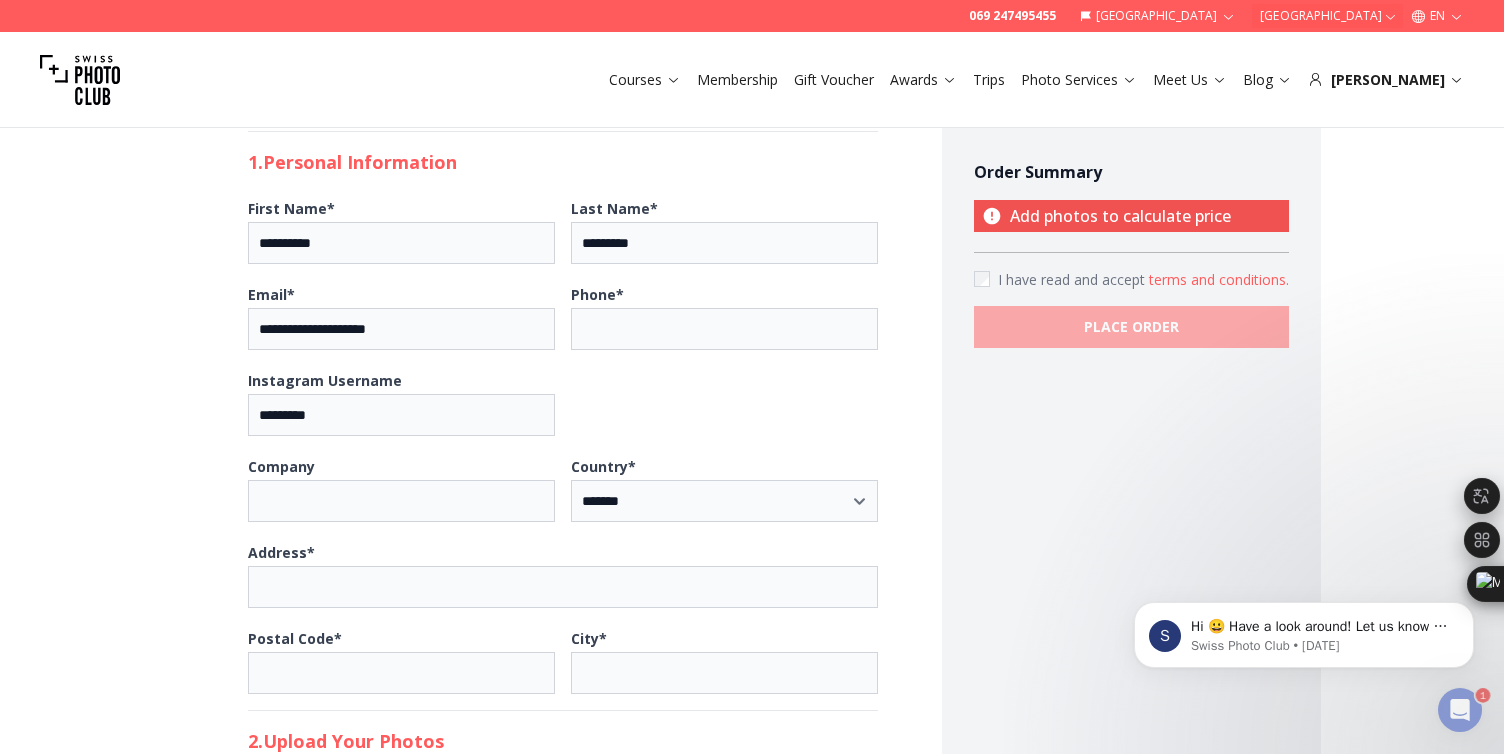 click on "**********" at bounding box center (563, 562) 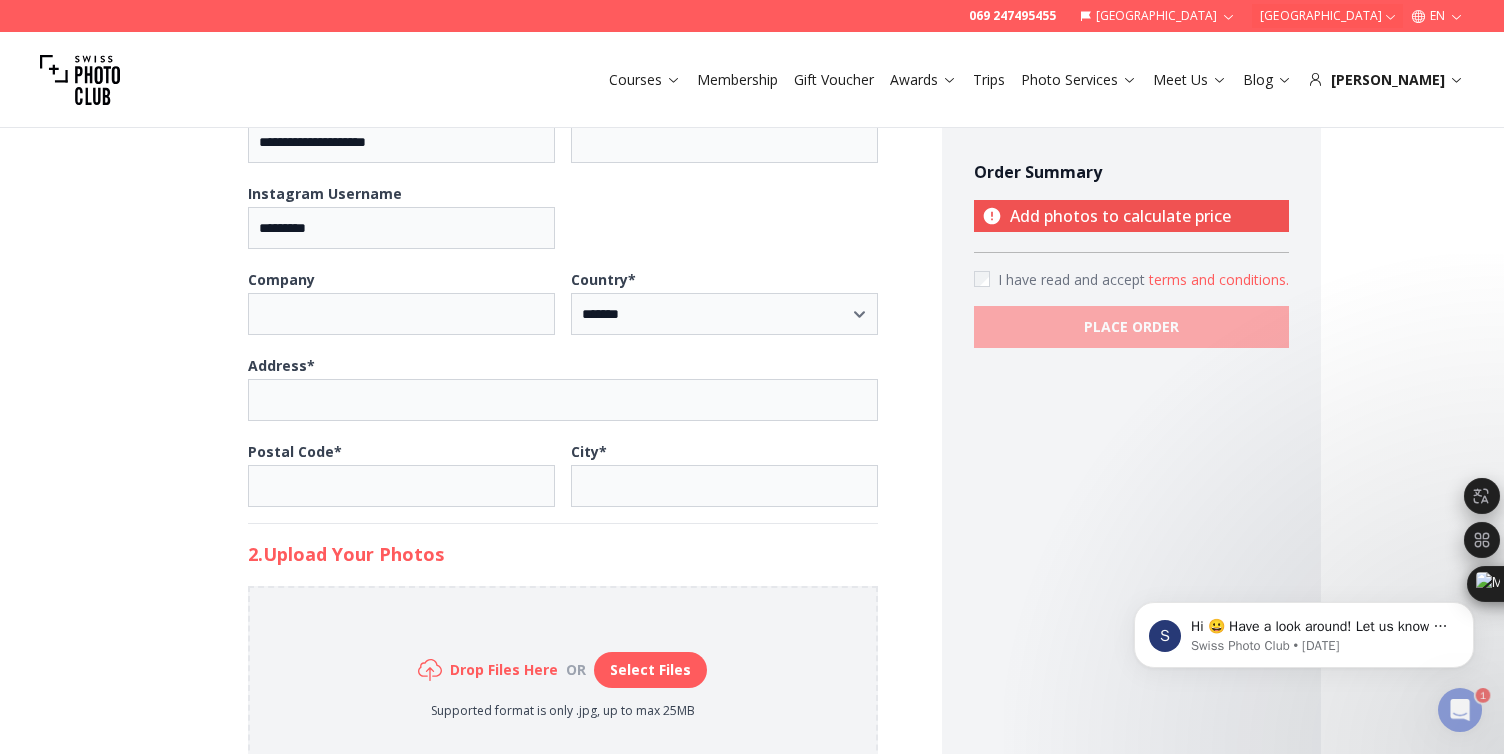 scroll, scrollTop: 520, scrollLeft: 0, axis: vertical 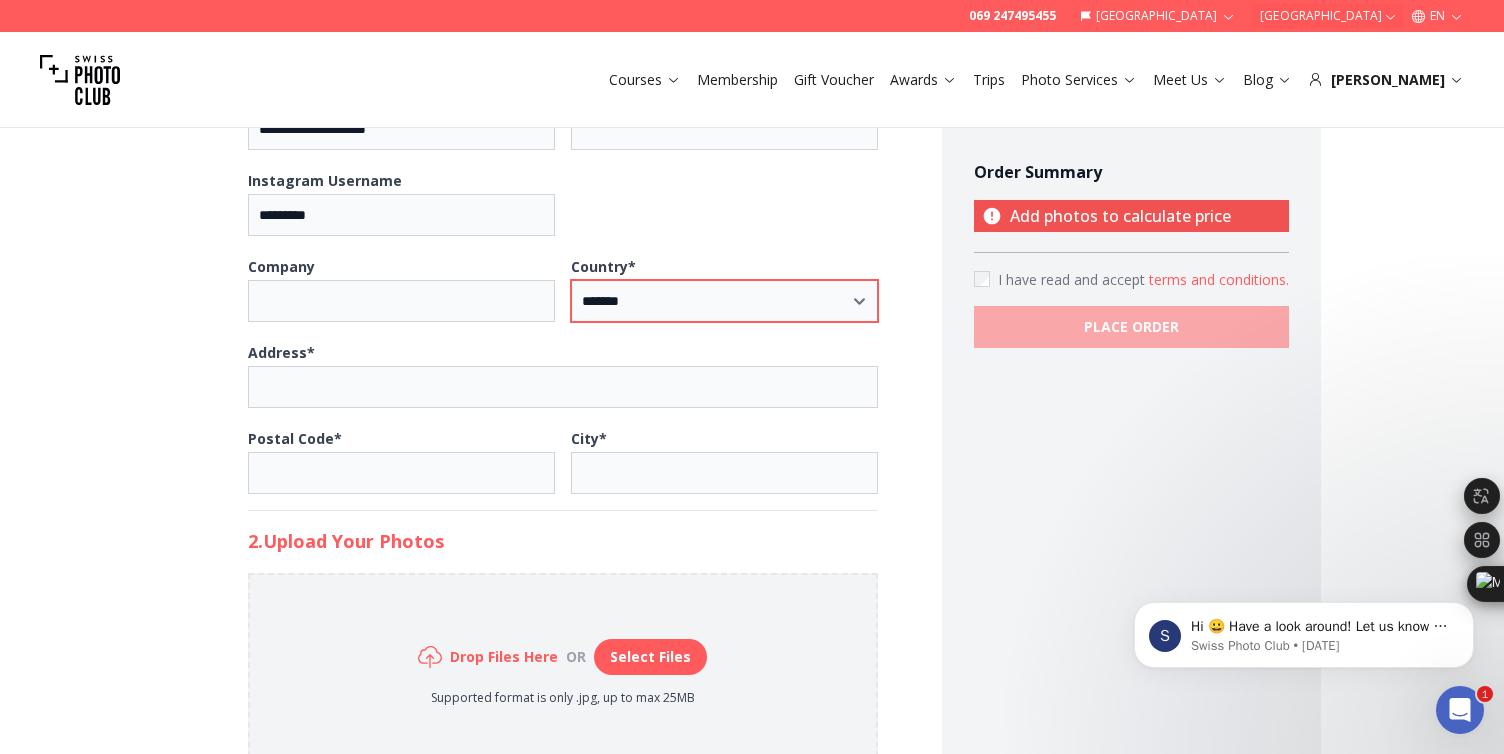 click on "**********" at bounding box center (724, 301) 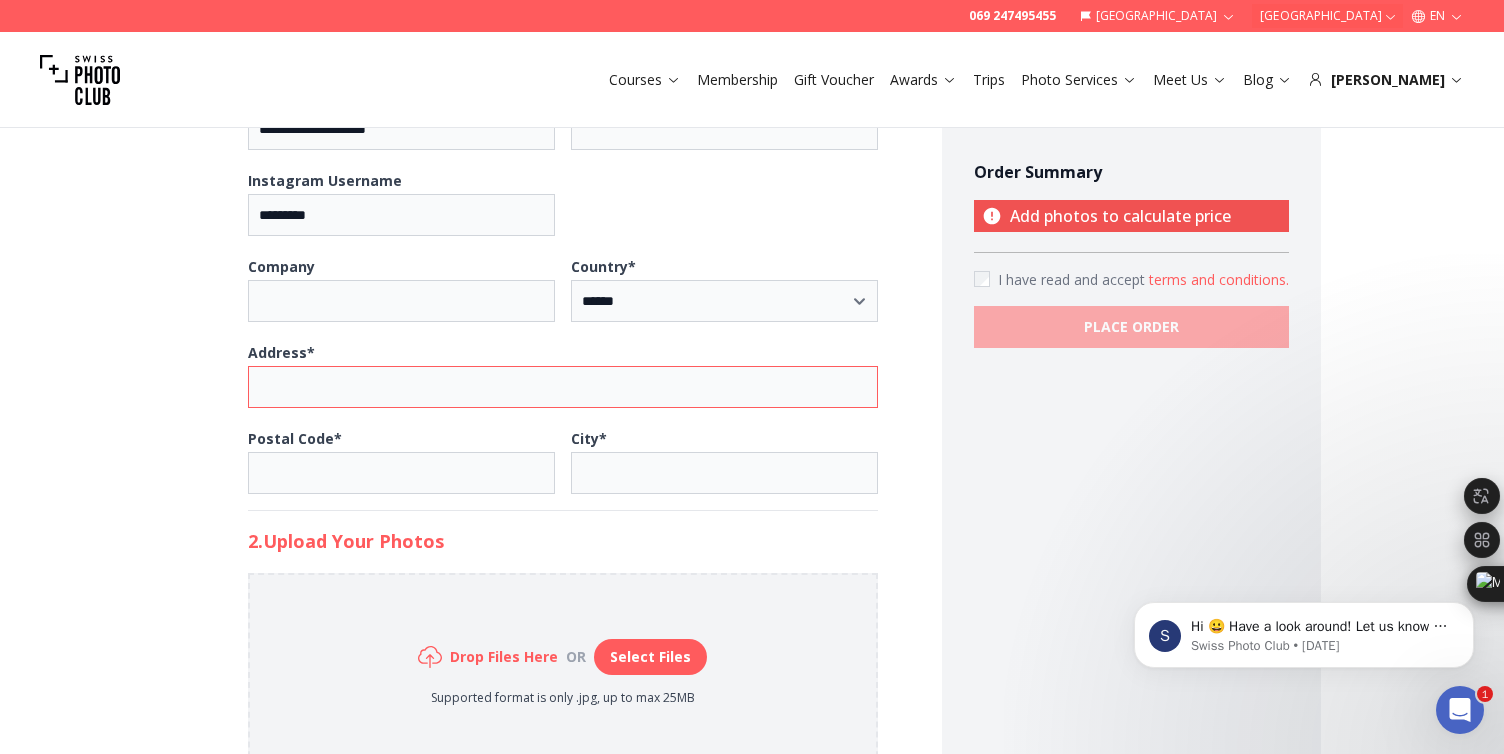 click on "Address *" at bounding box center (563, 387) 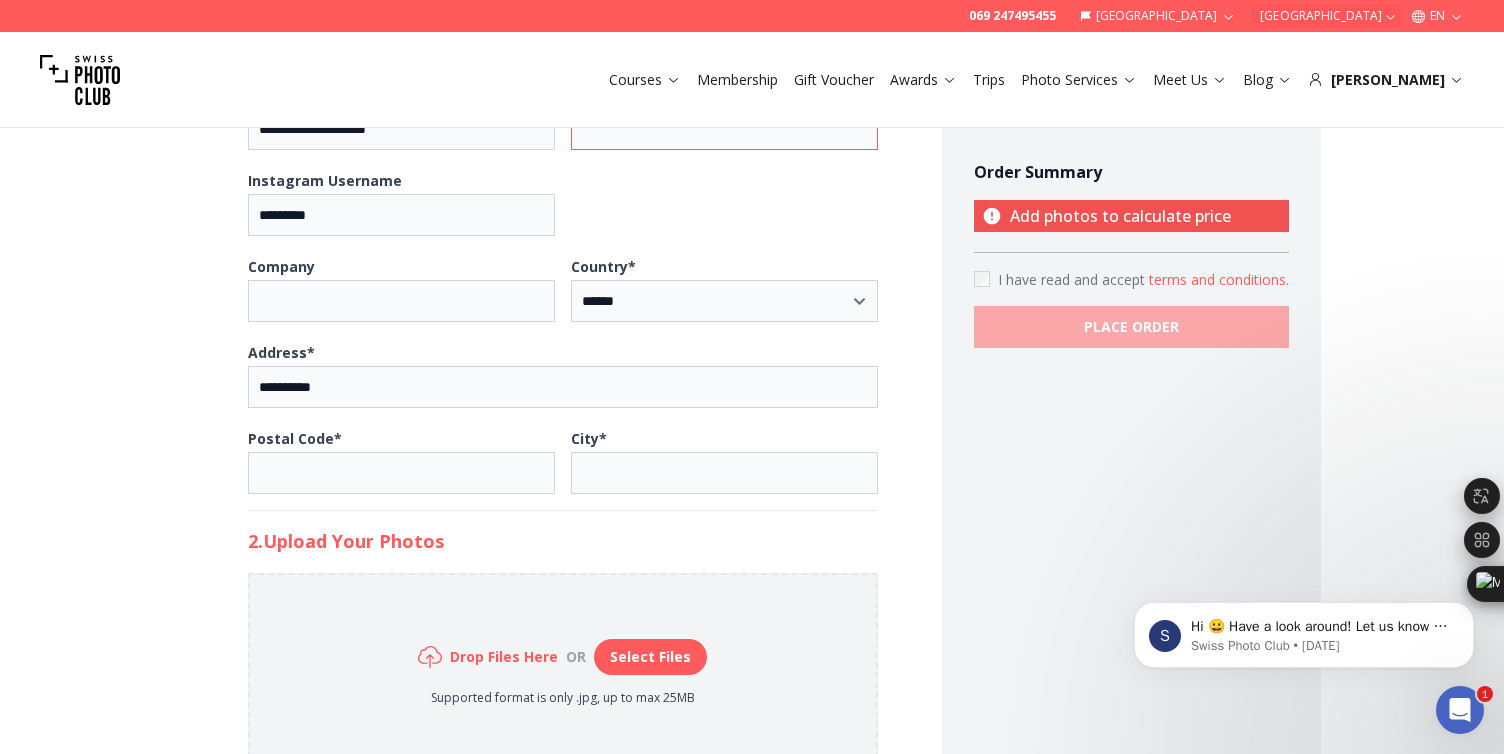 type on "**********" 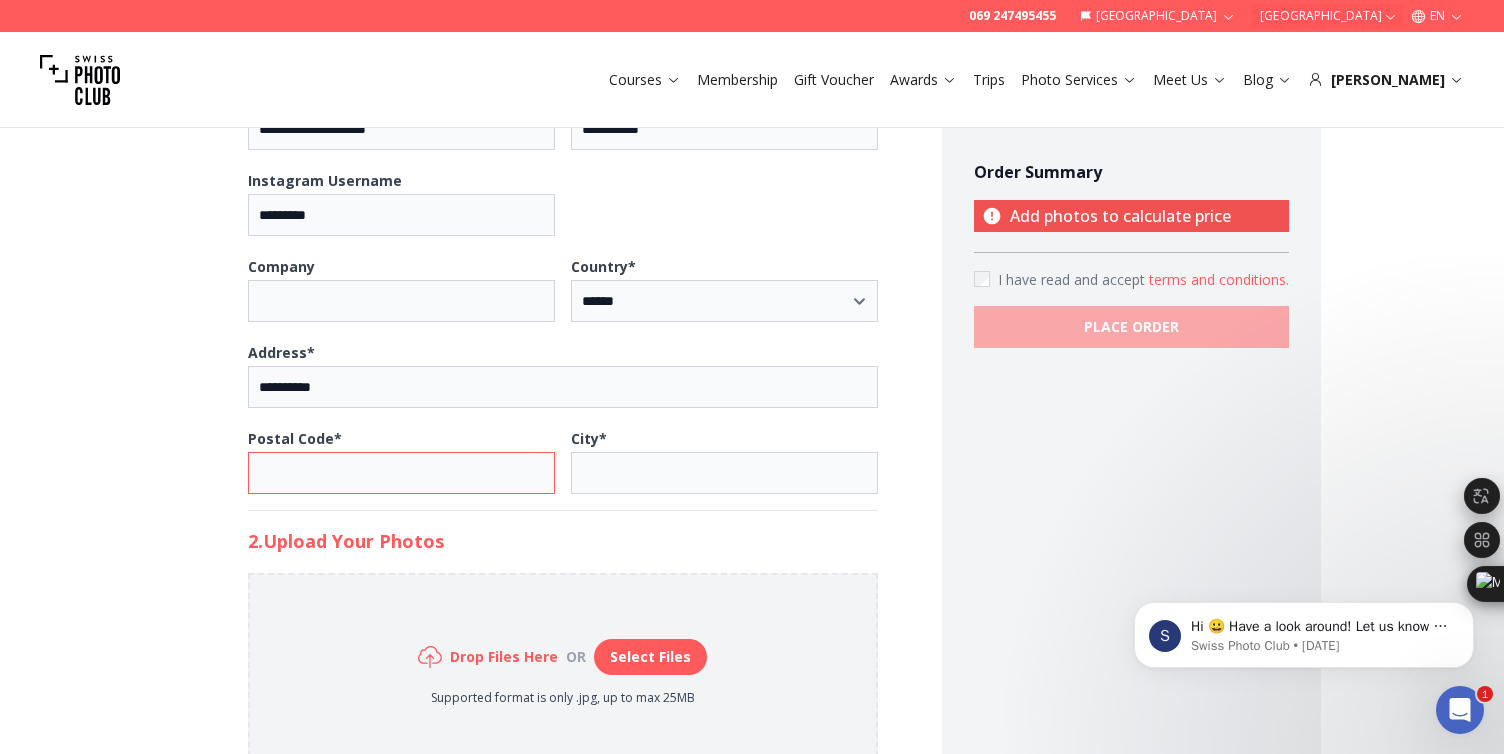 type on "*****" 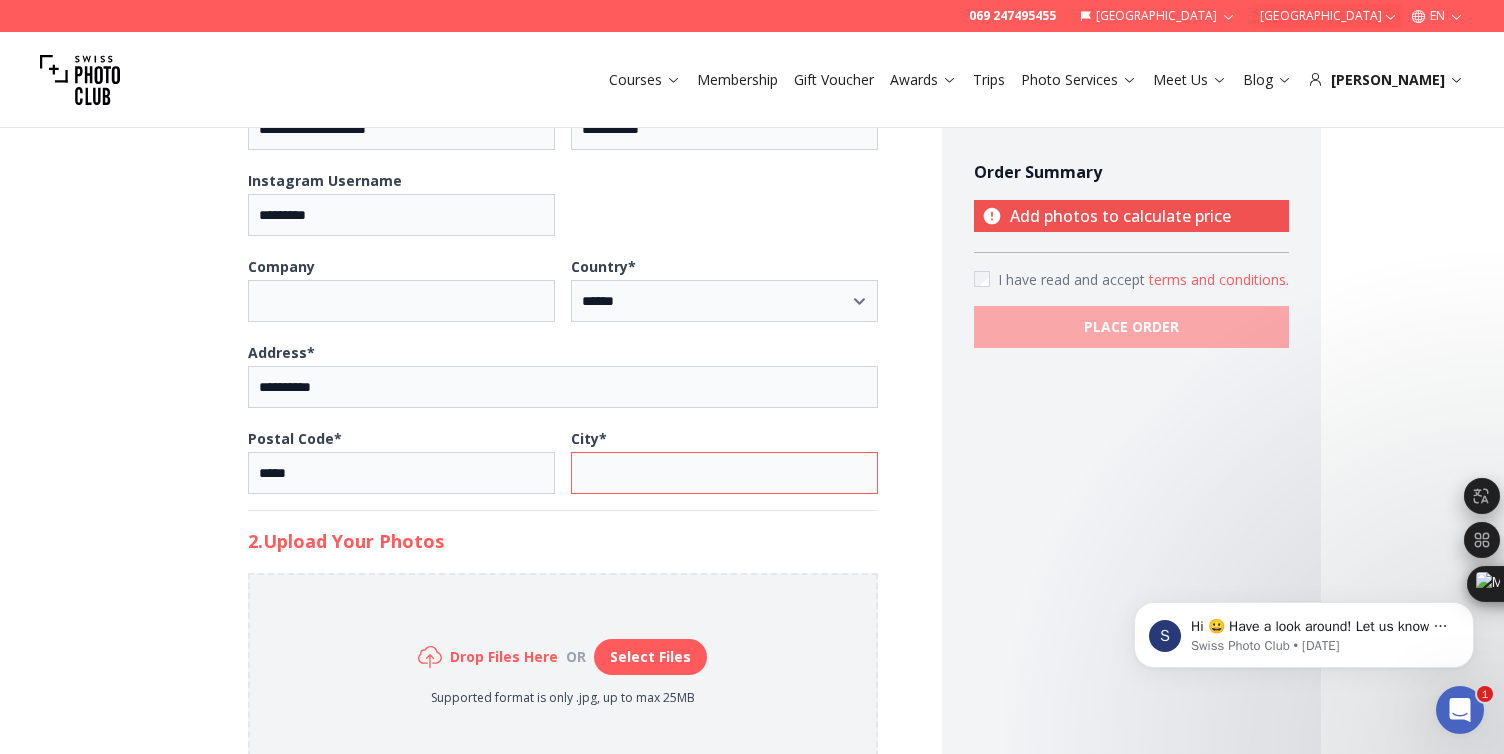 type on "*******" 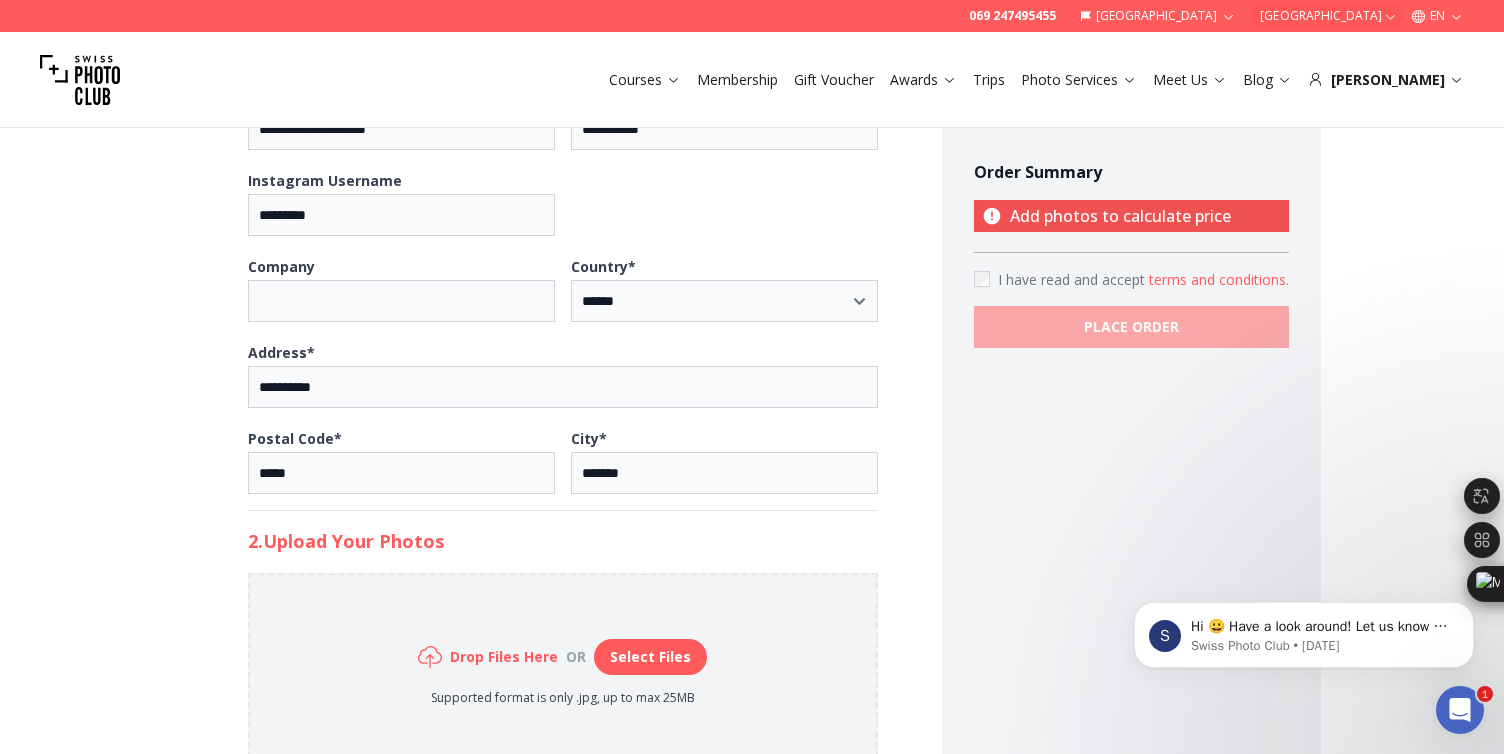 click on "**********" at bounding box center [563, 362] 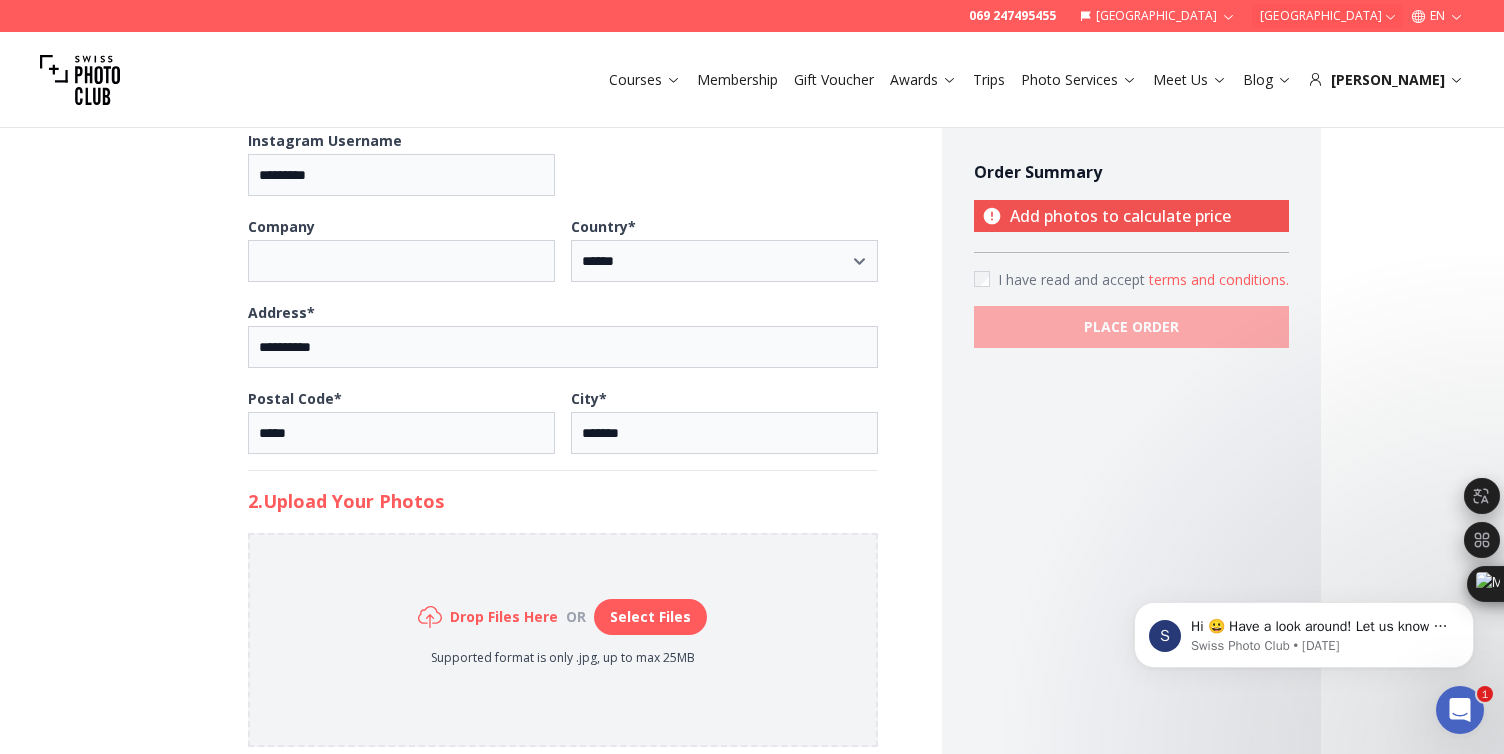 scroll, scrollTop: 600, scrollLeft: 0, axis: vertical 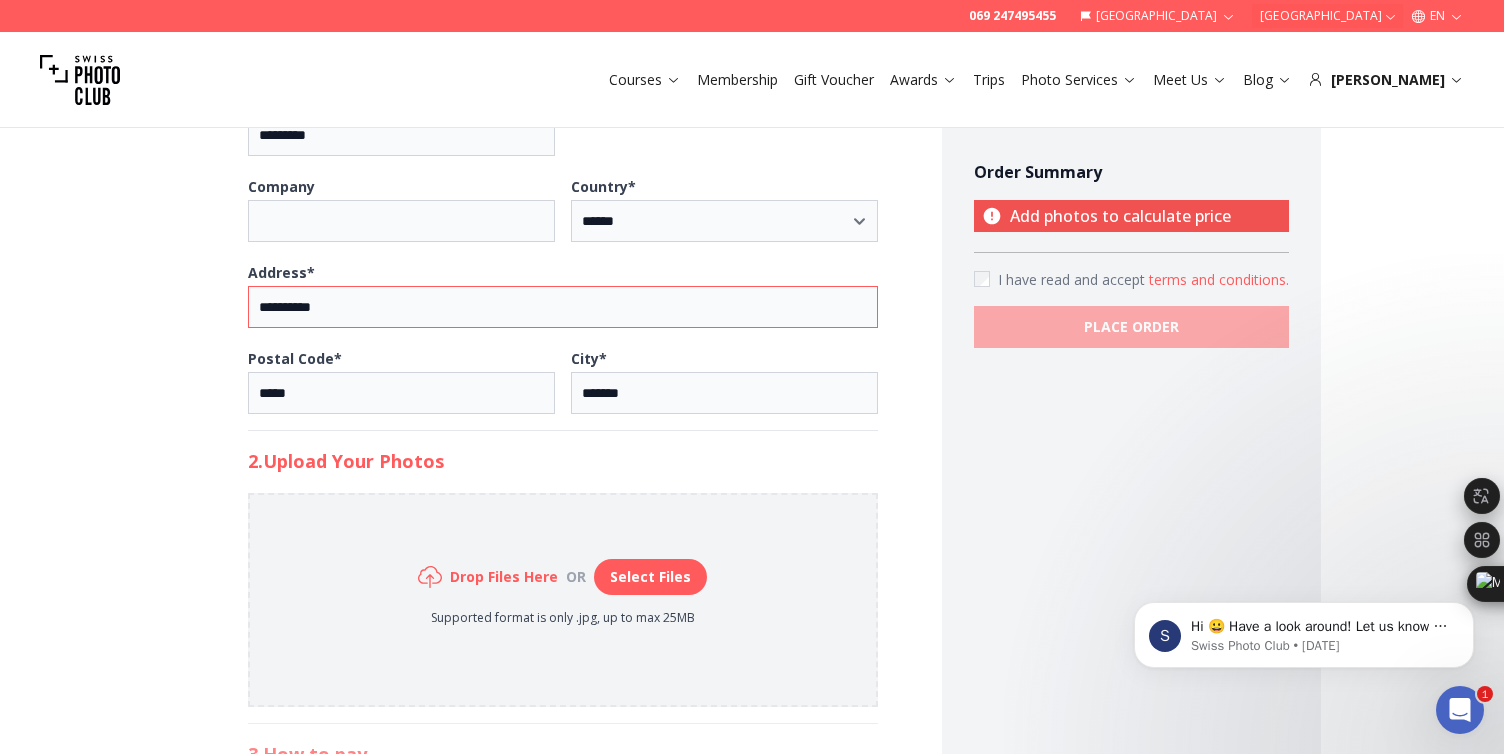 click on "**********" at bounding box center (563, 307) 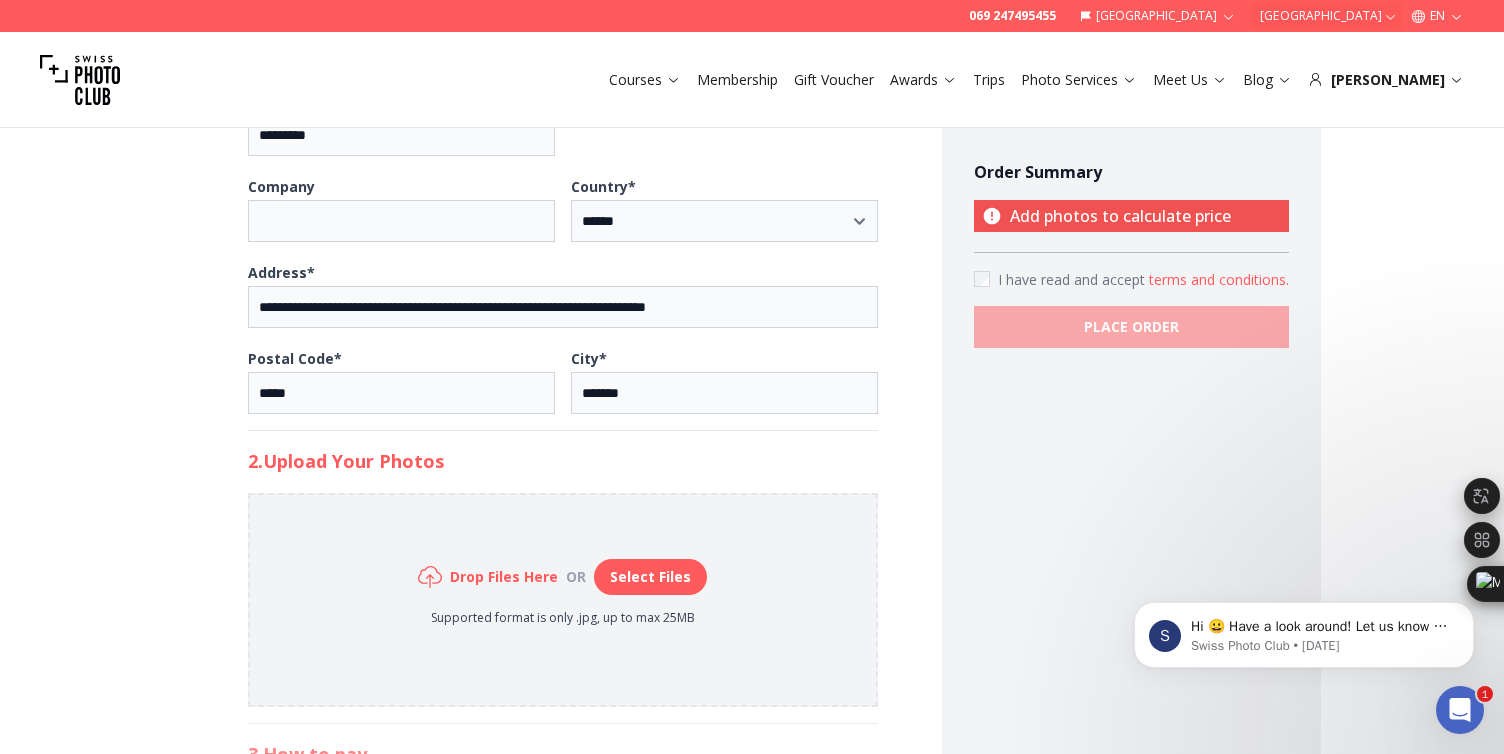 click on "**********" at bounding box center [752, 550] 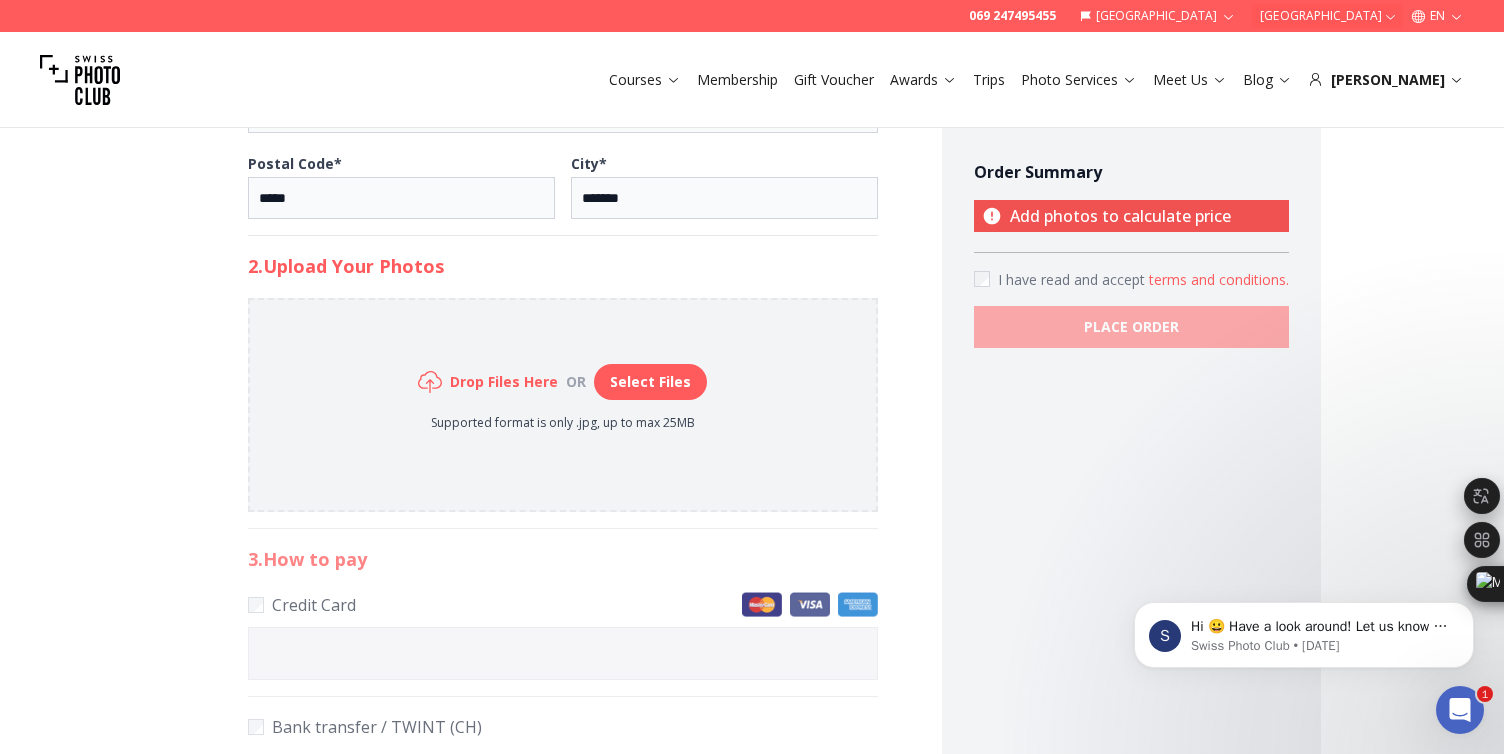scroll, scrollTop: 800, scrollLeft: 0, axis: vertical 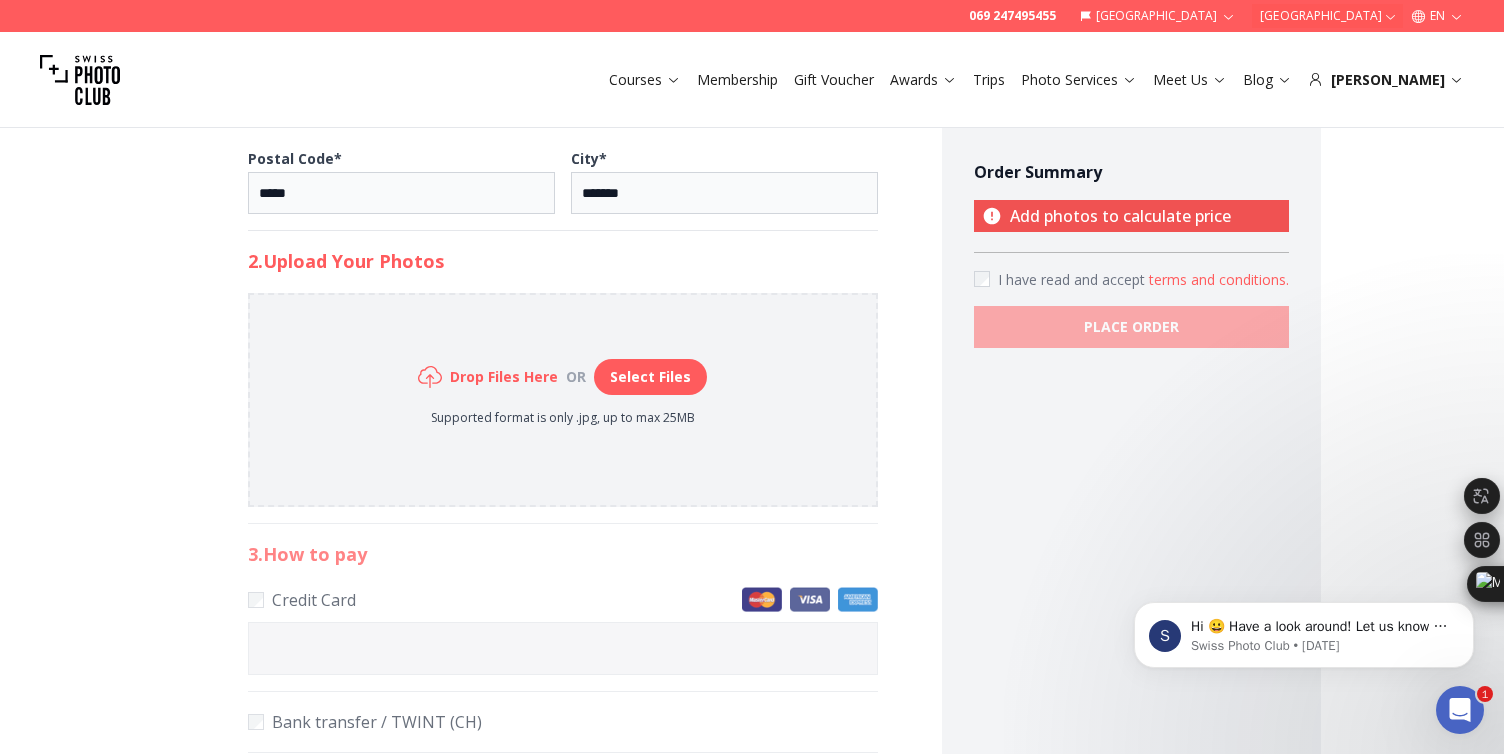 click on "Select Files" at bounding box center (650, 377) 